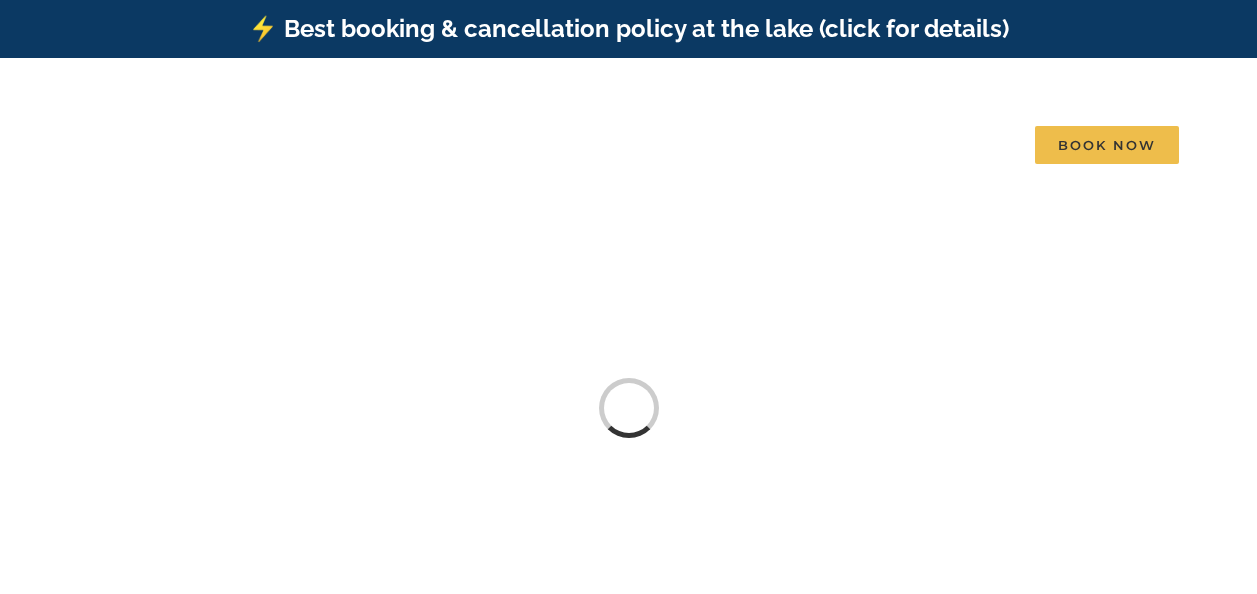 scroll, scrollTop: 0, scrollLeft: 0, axis: both 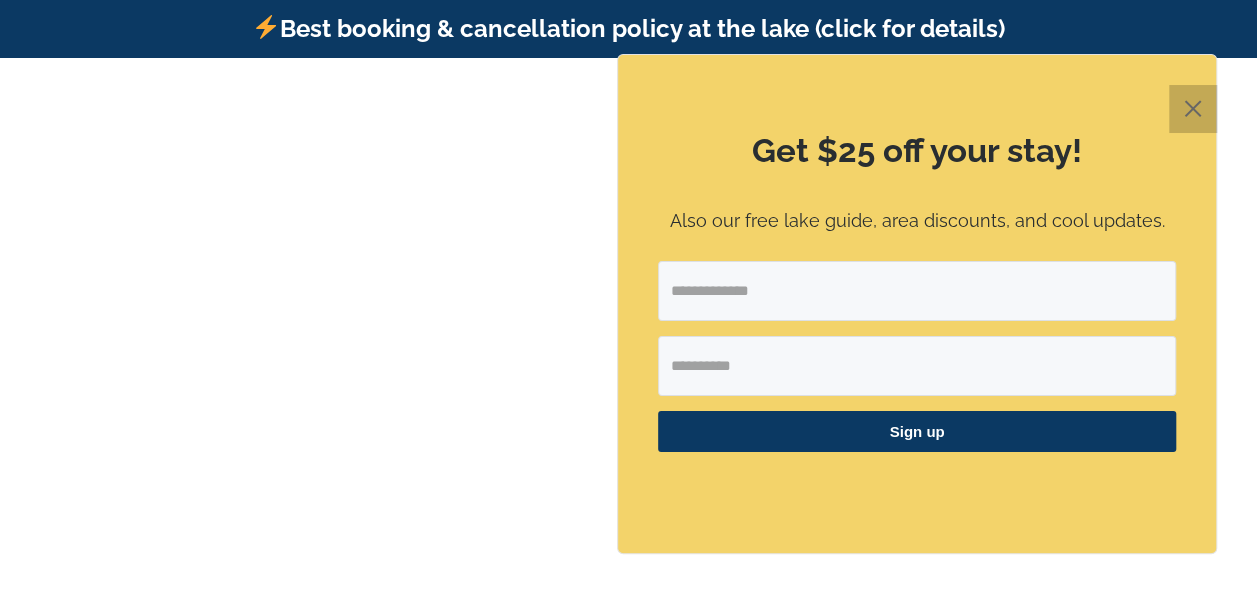 click on "✕" at bounding box center (1193, 109) 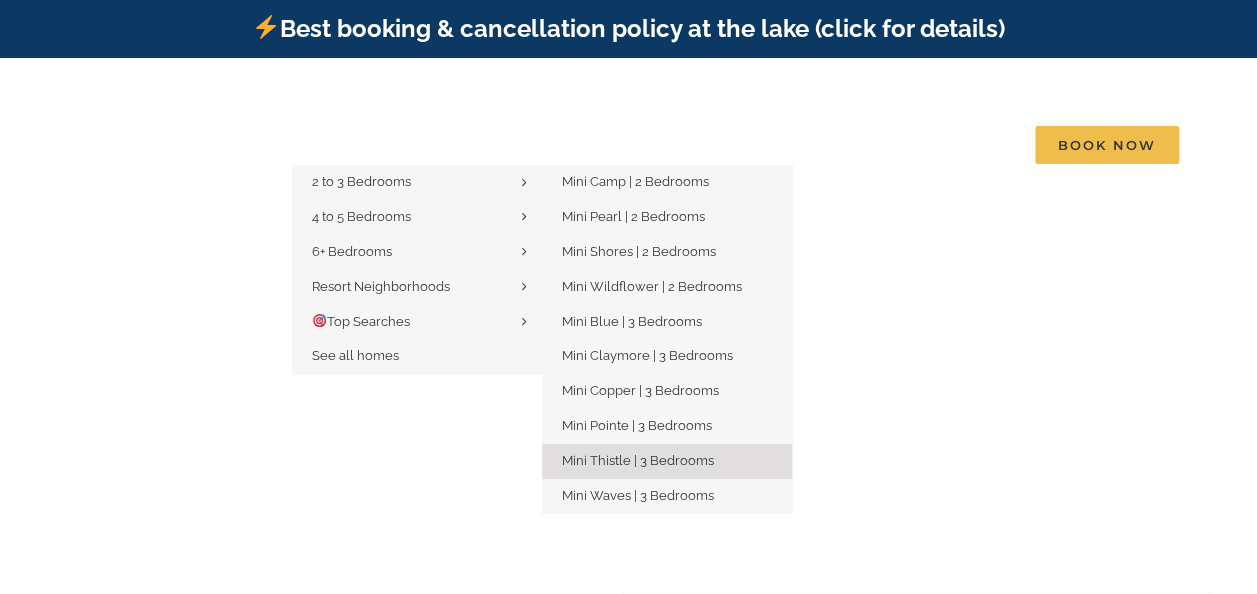 click on "Mini Thistle | 3 Bedrooms" at bounding box center [638, 460] 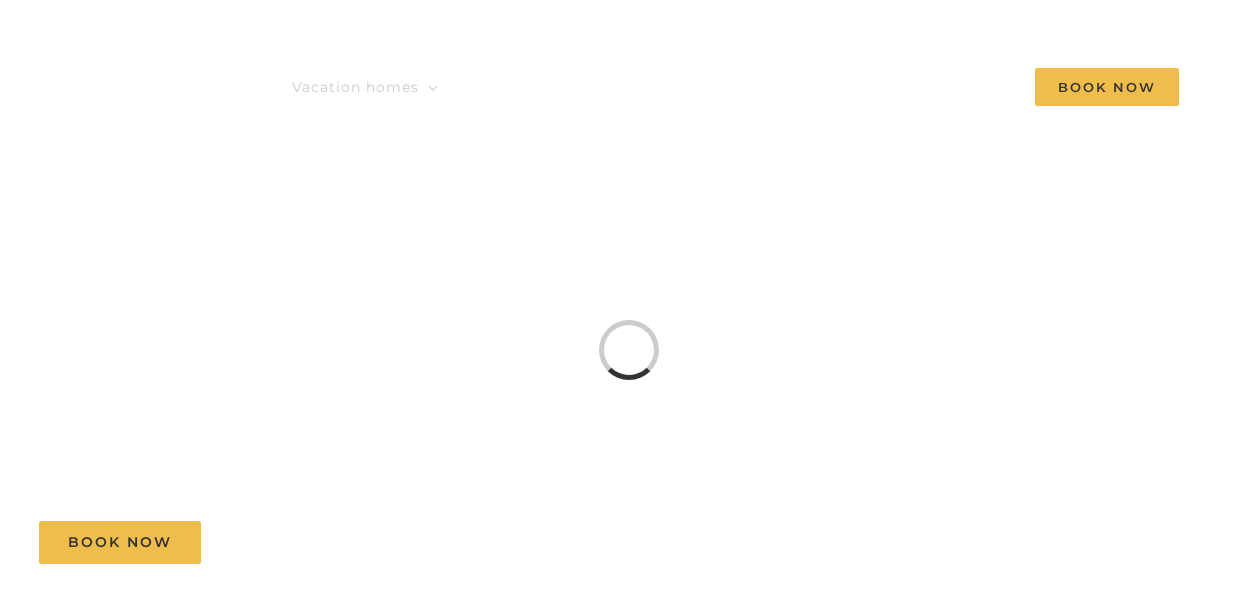 scroll, scrollTop: 0, scrollLeft: 0, axis: both 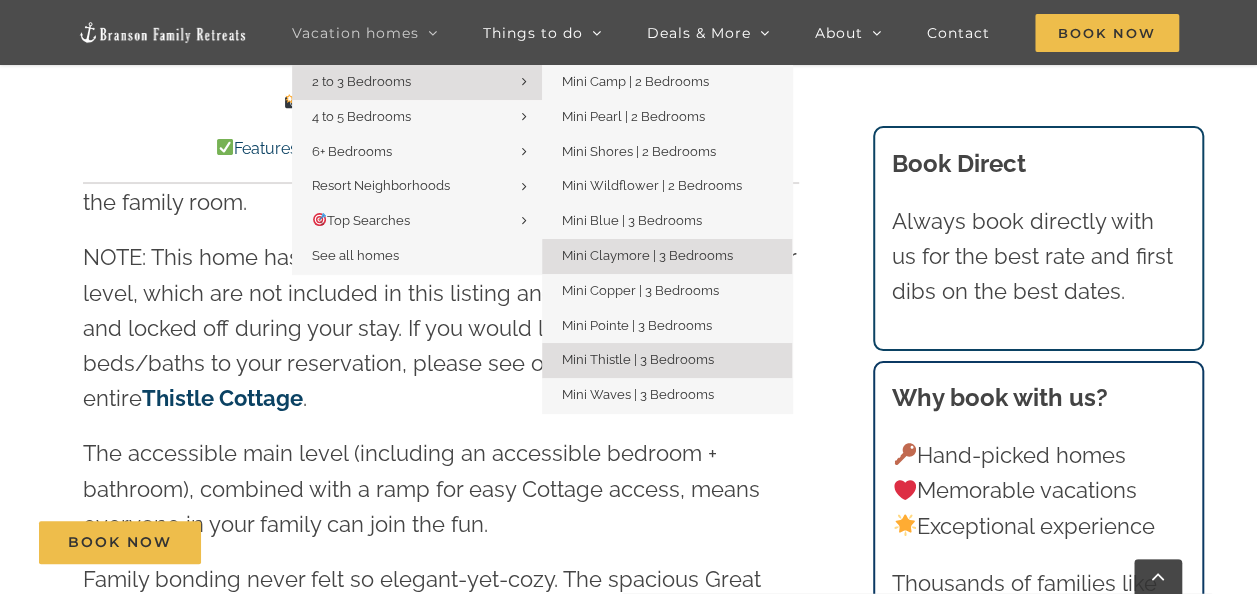 click on "Mini Claymore | 3 Bedrooms" at bounding box center [647, 255] 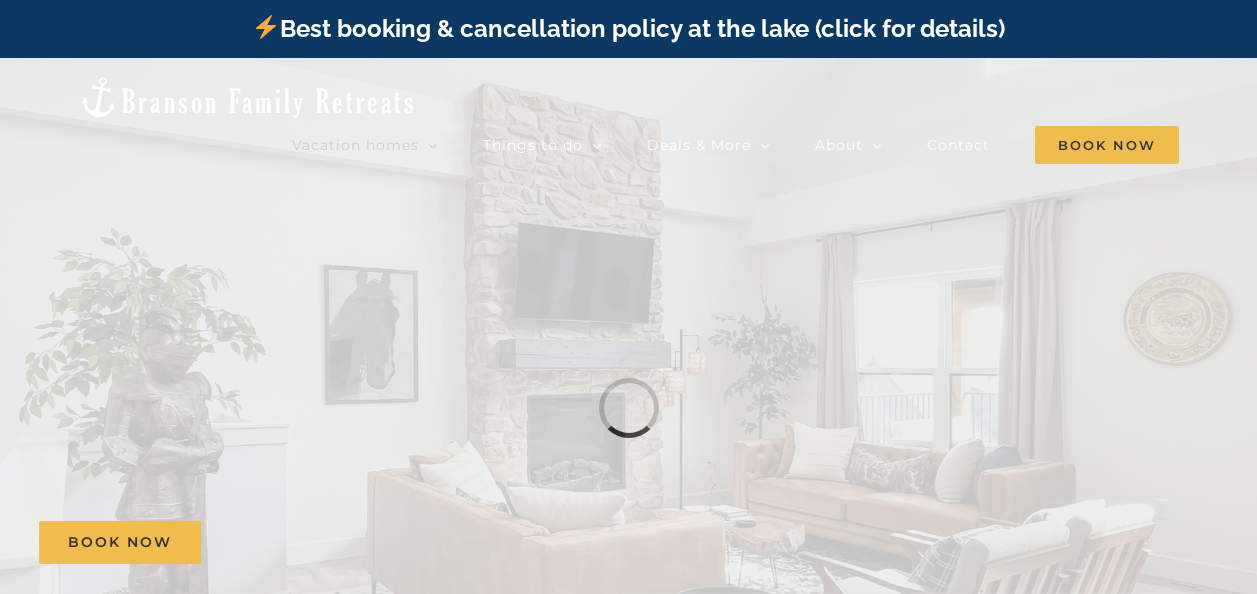 scroll, scrollTop: 0, scrollLeft: 0, axis: both 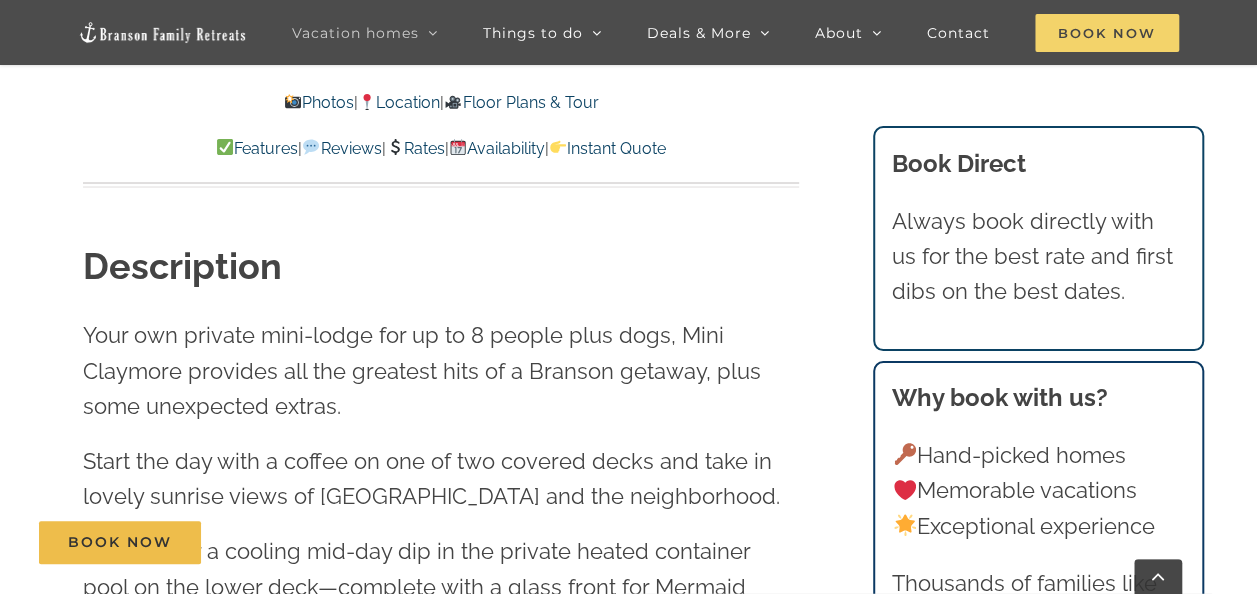 click on "Book Now" at bounding box center (1107, 33) 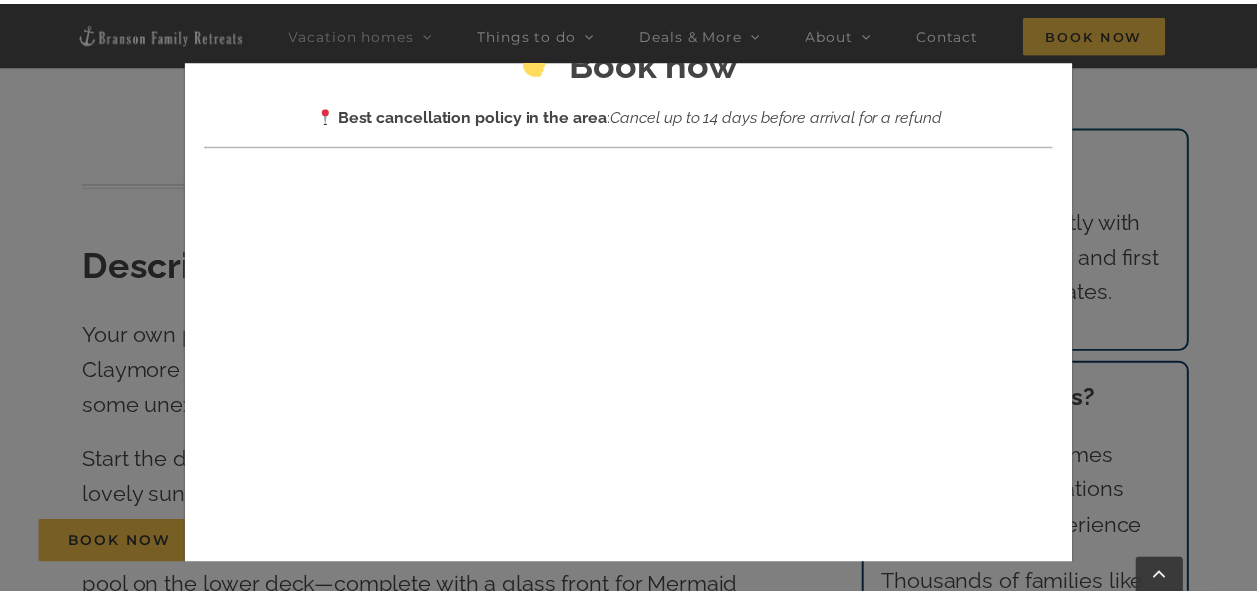 scroll, scrollTop: 0, scrollLeft: 0, axis: both 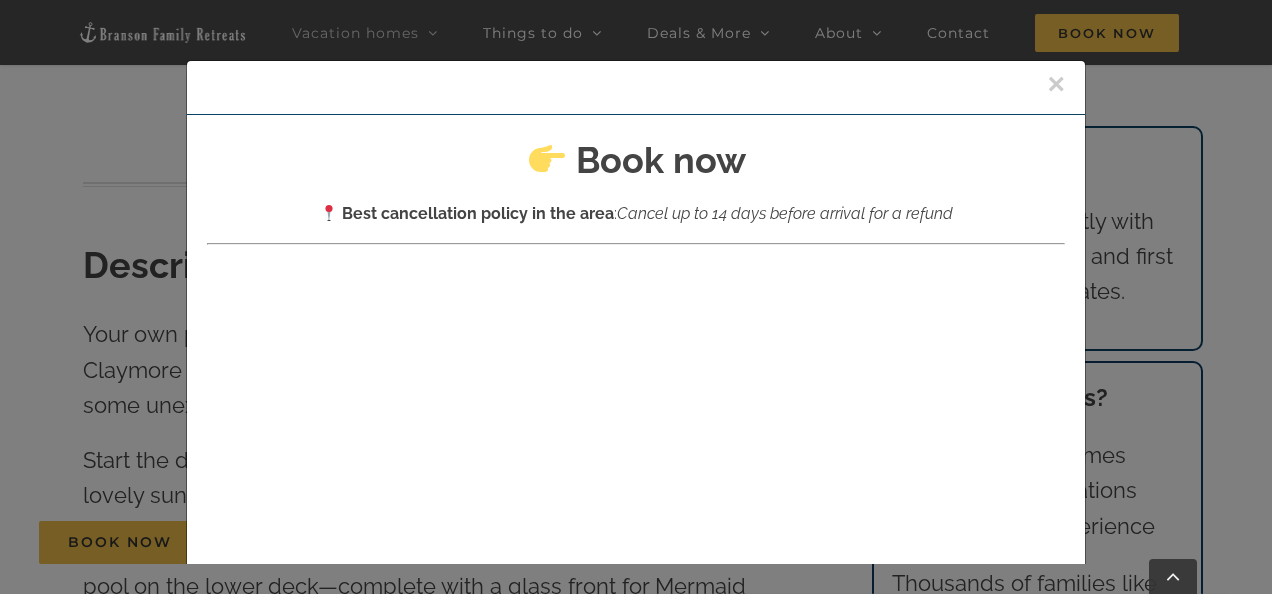 click on "×" at bounding box center (1056, 84) 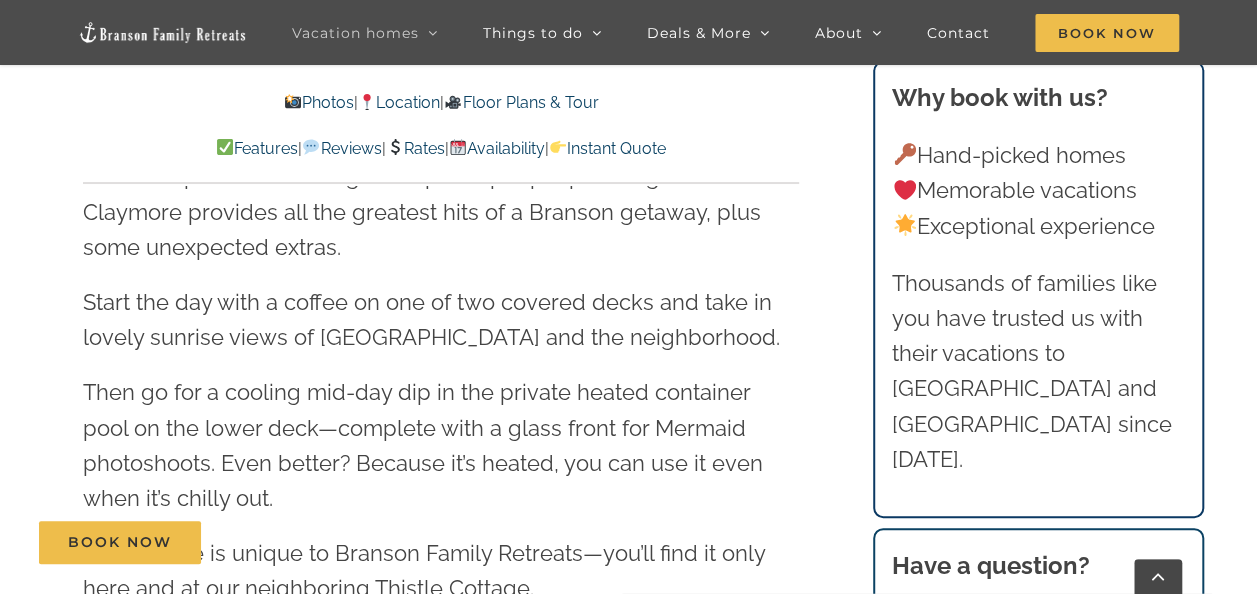 scroll, scrollTop: 2100, scrollLeft: 0, axis: vertical 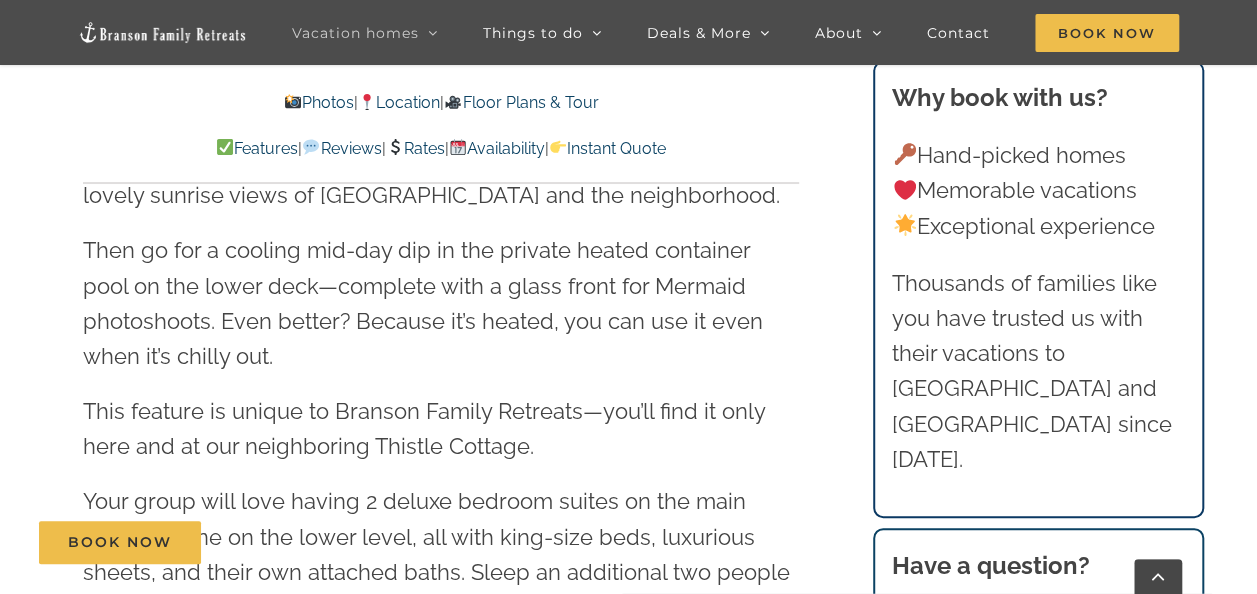 click on "Location" at bounding box center (399, 102) 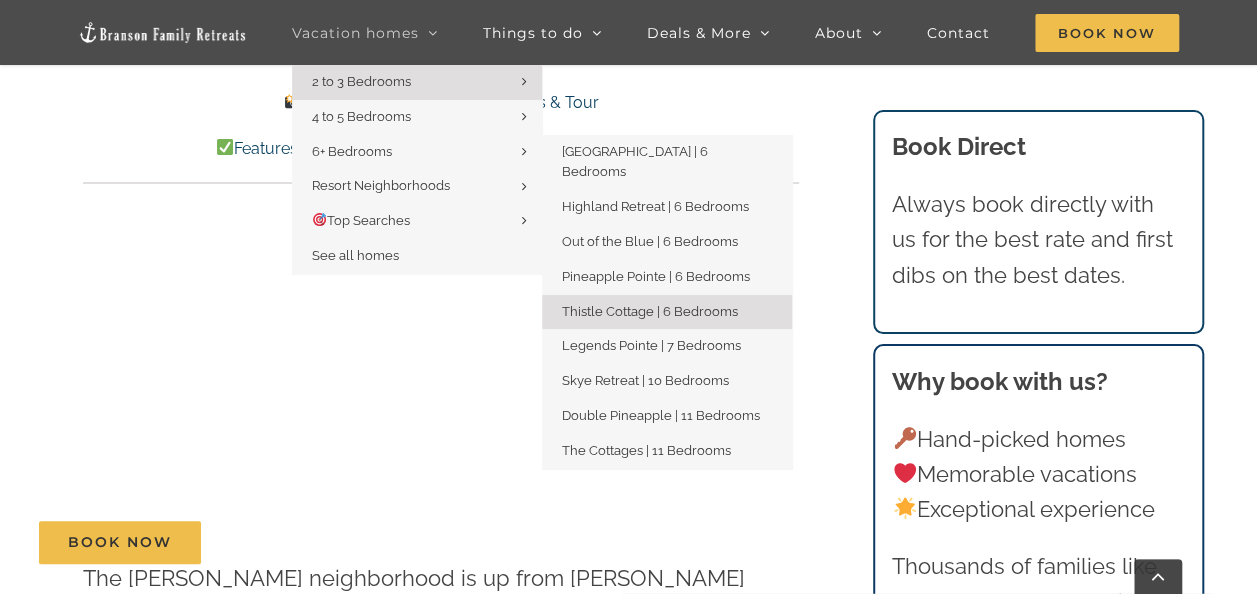 scroll, scrollTop: 5186, scrollLeft: 0, axis: vertical 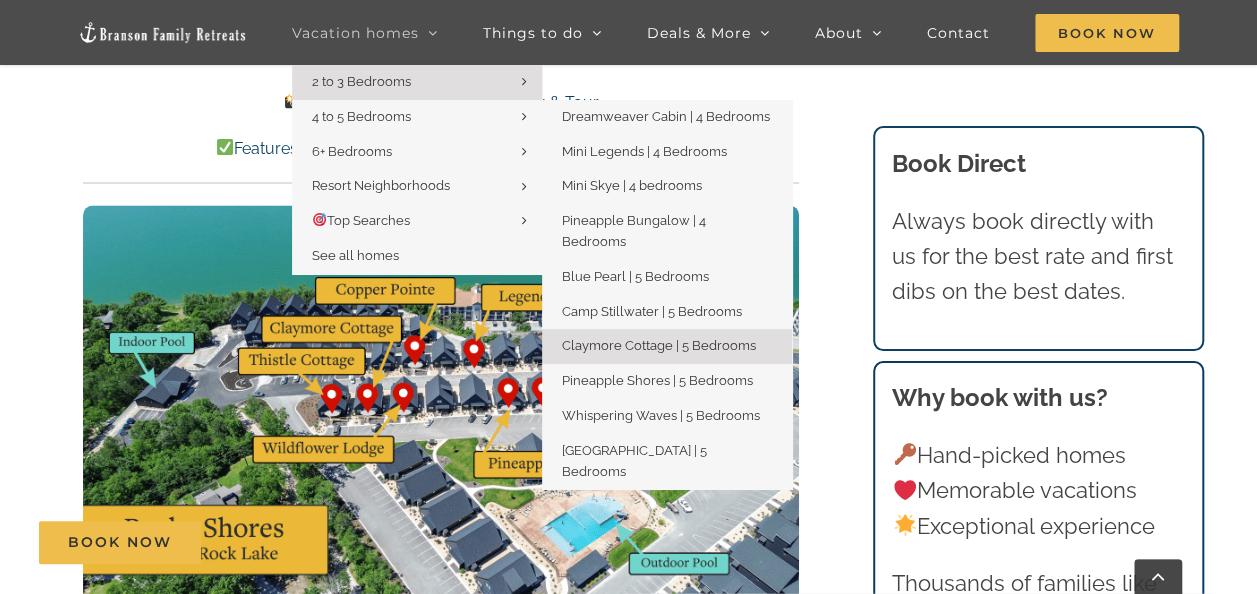 click on "Claymore Cottage | 5 Bedrooms" at bounding box center [659, 345] 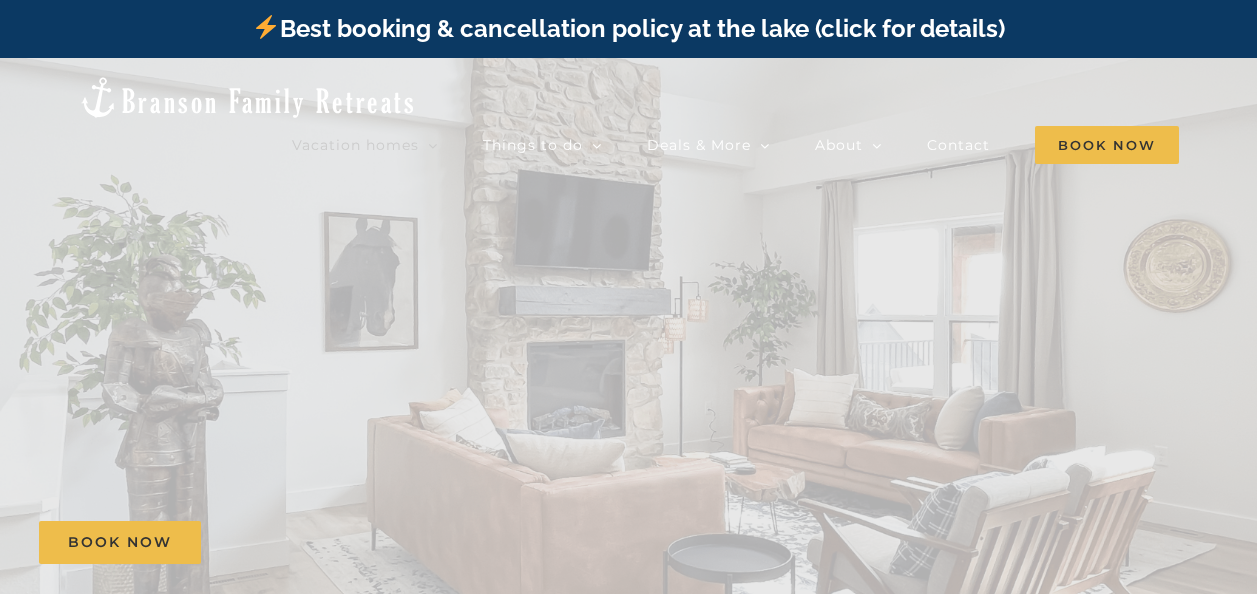 scroll, scrollTop: 0, scrollLeft: 0, axis: both 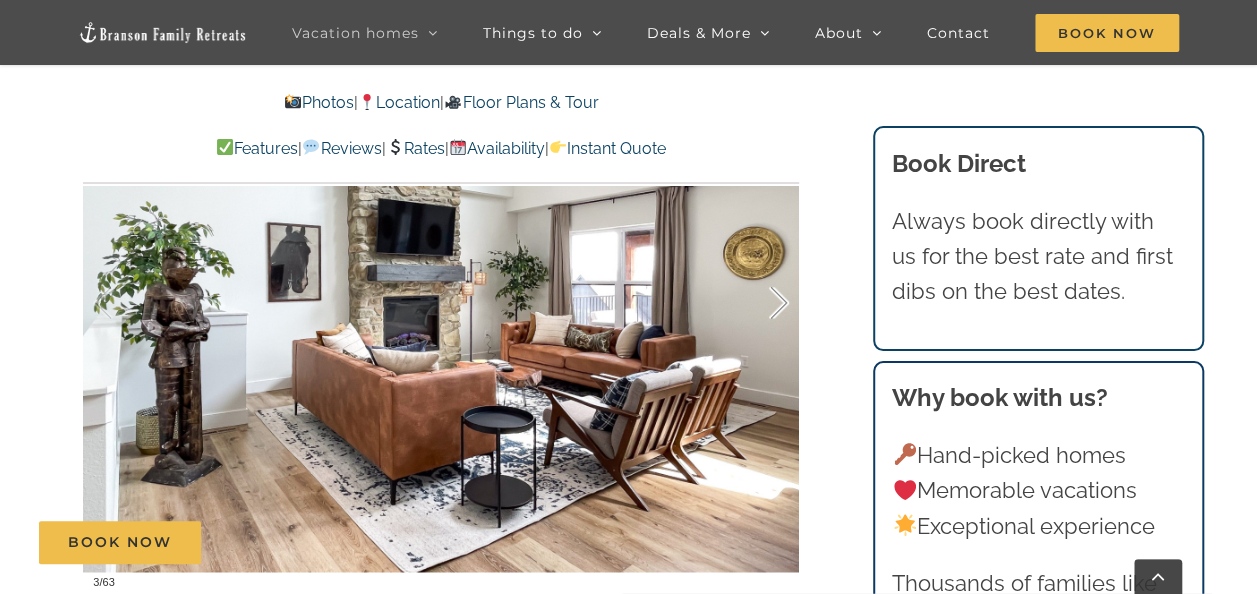 click at bounding box center (758, 303) 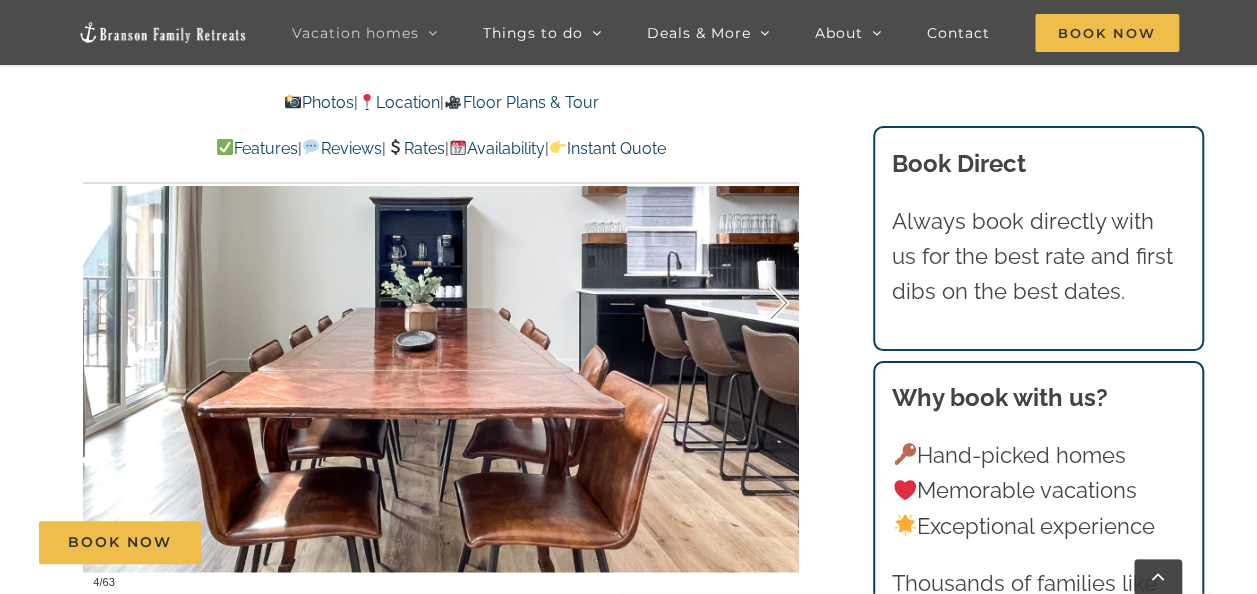 click at bounding box center (758, 303) 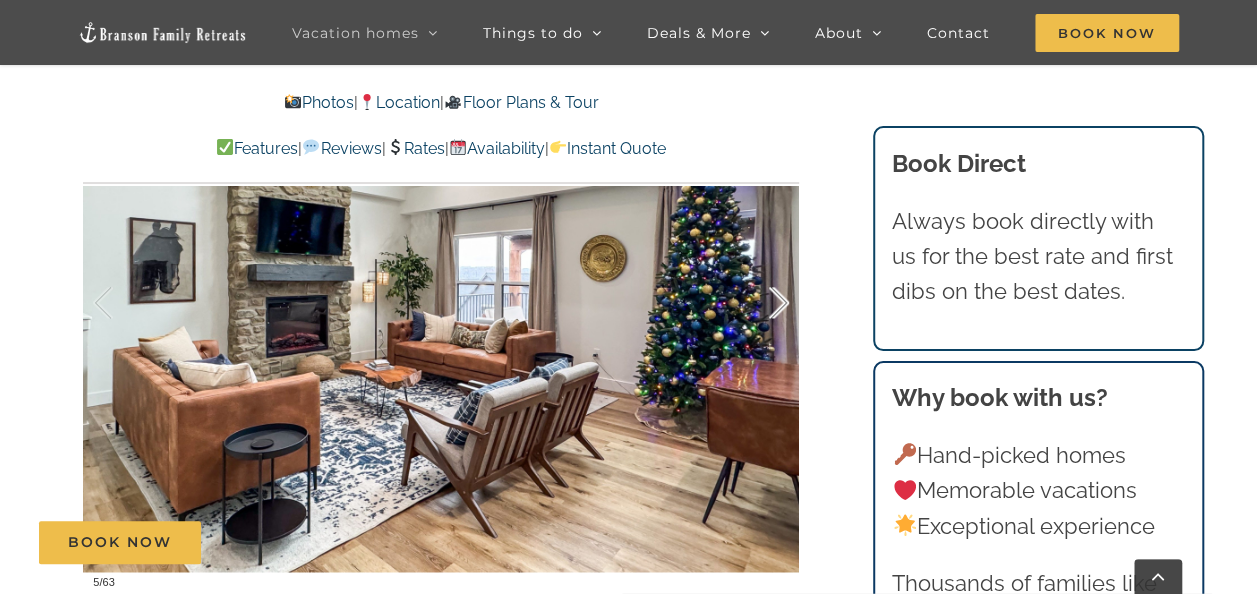 click at bounding box center (758, 303) 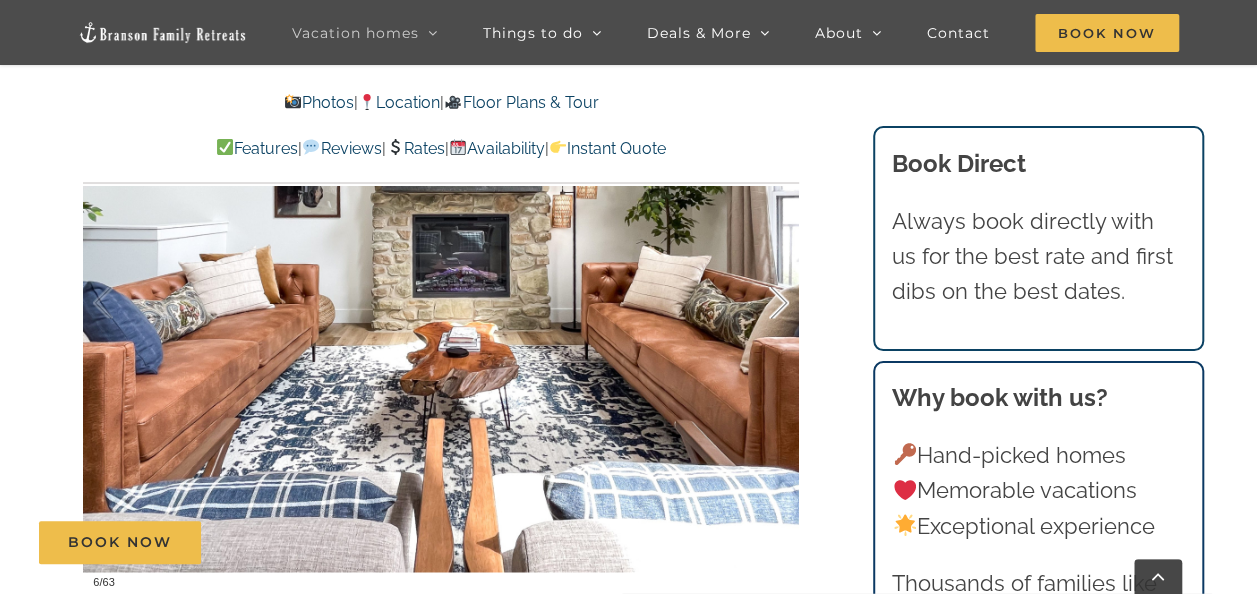 click at bounding box center (758, 303) 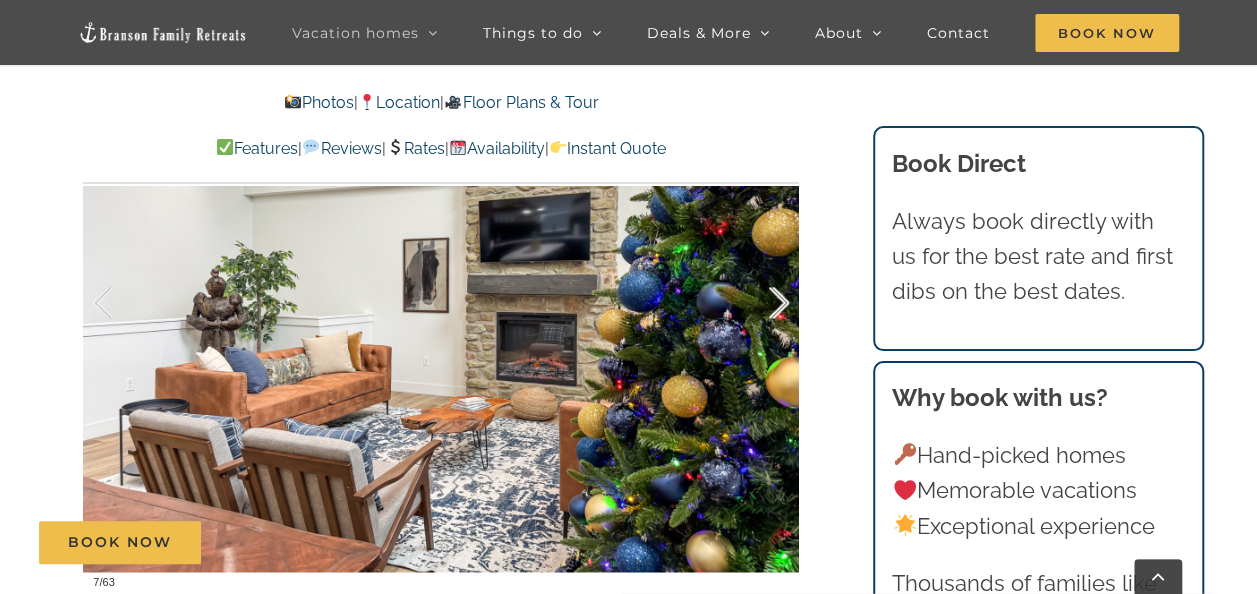 click at bounding box center (758, 303) 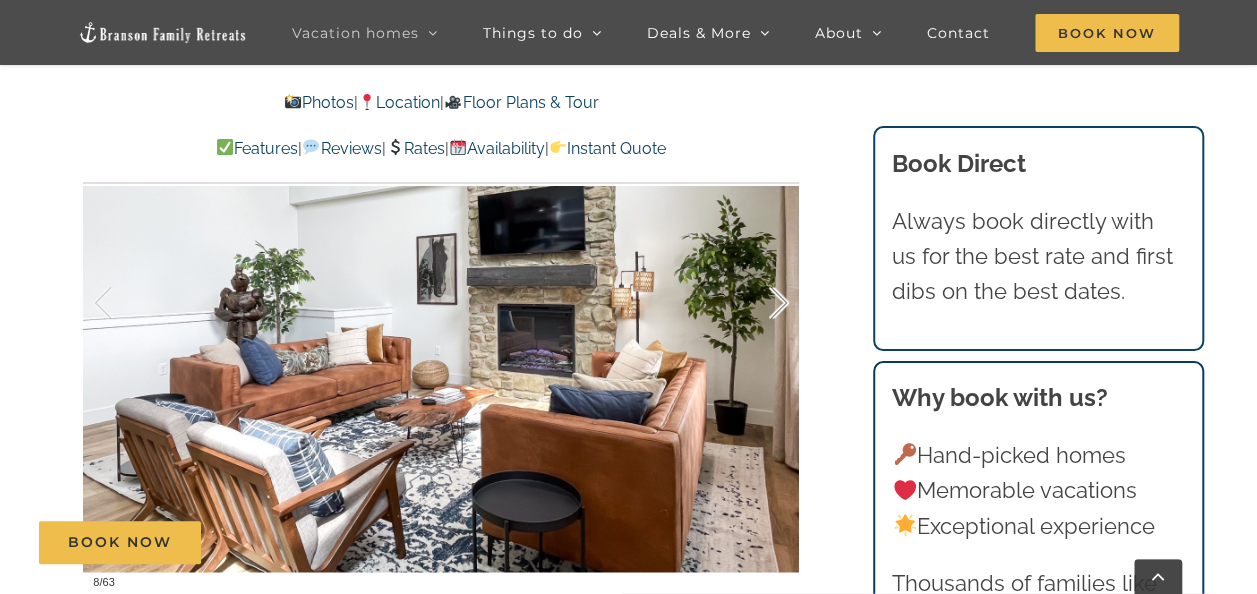 click at bounding box center (758, 303) 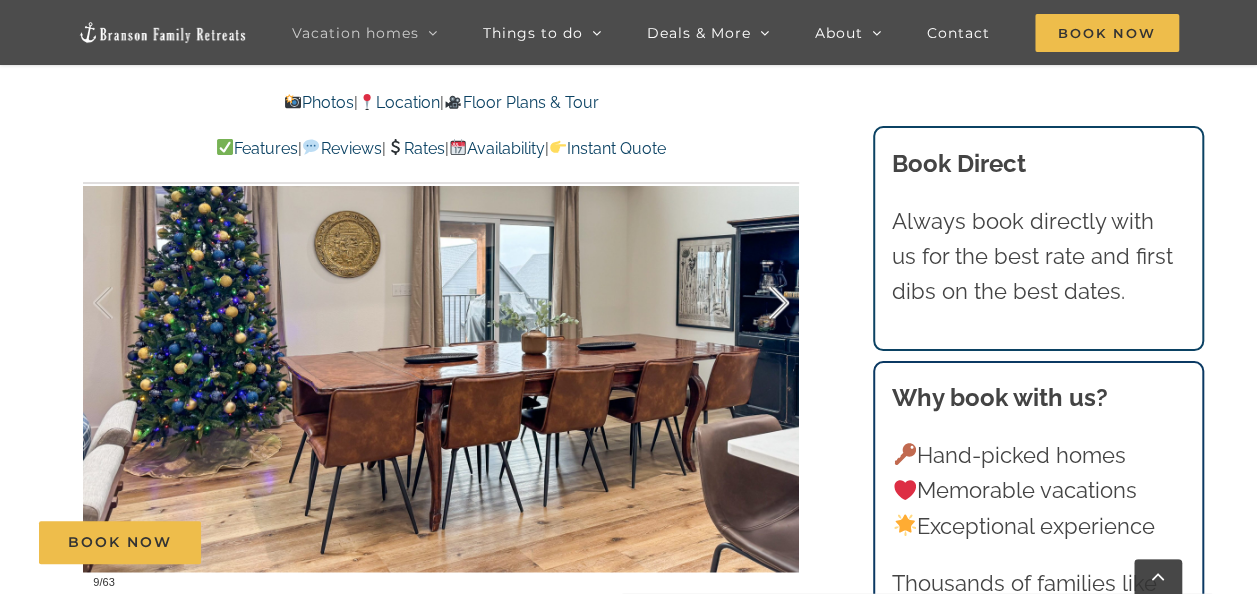 click at bounding box center [758, 303] 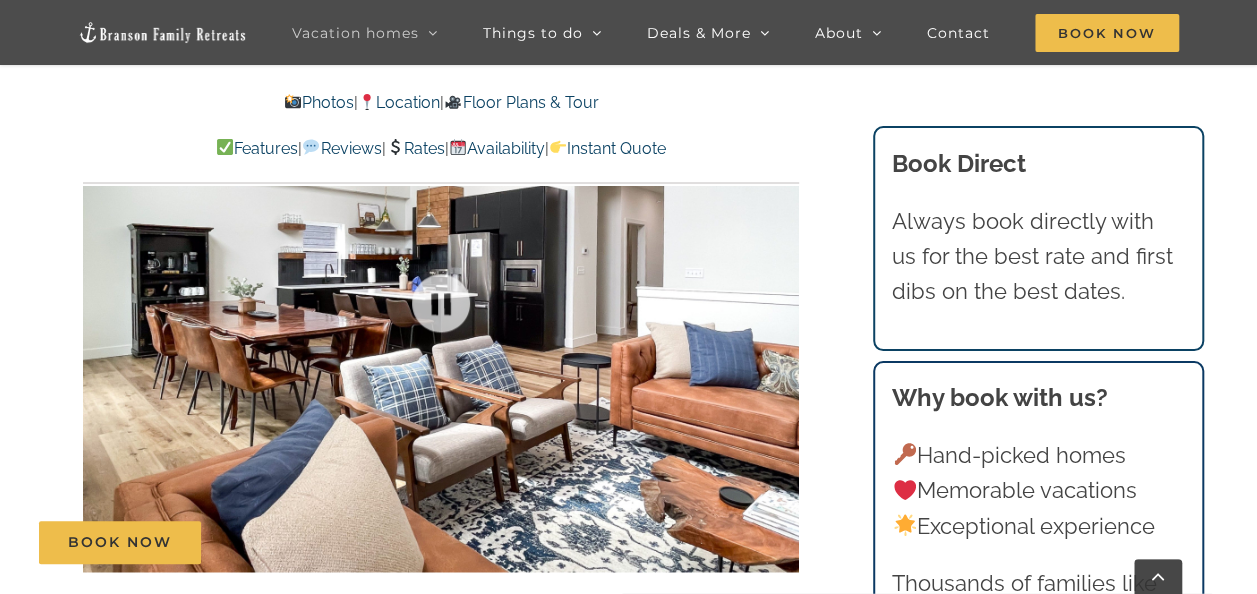 click at bounding box center (441, 303) 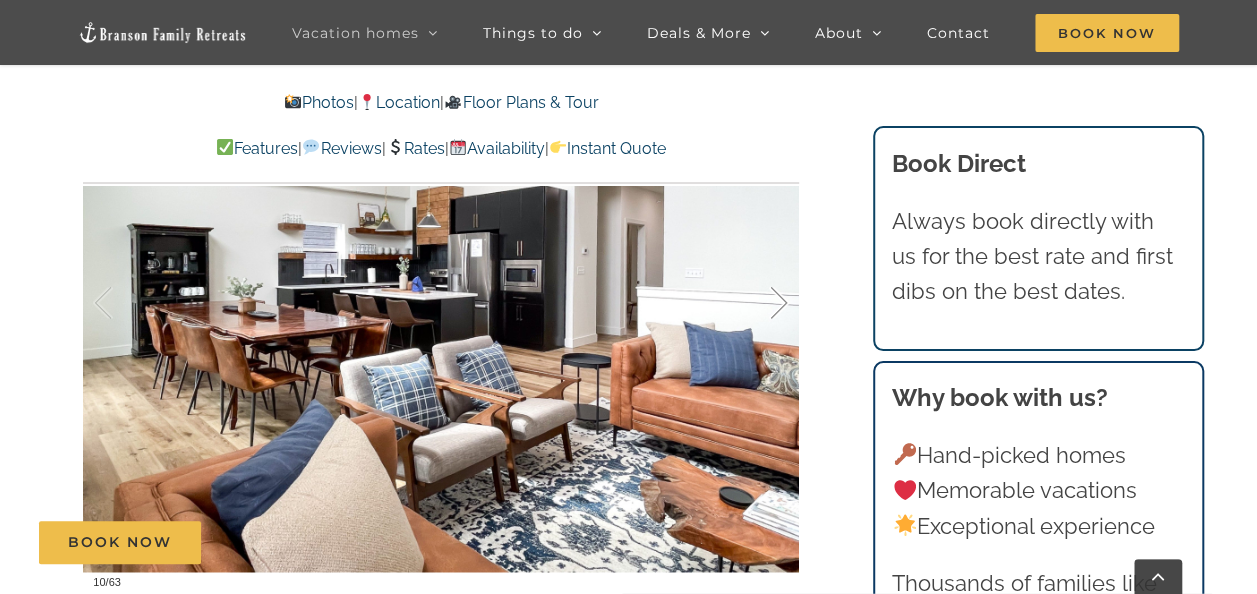 click at bounding box center (758, 303) 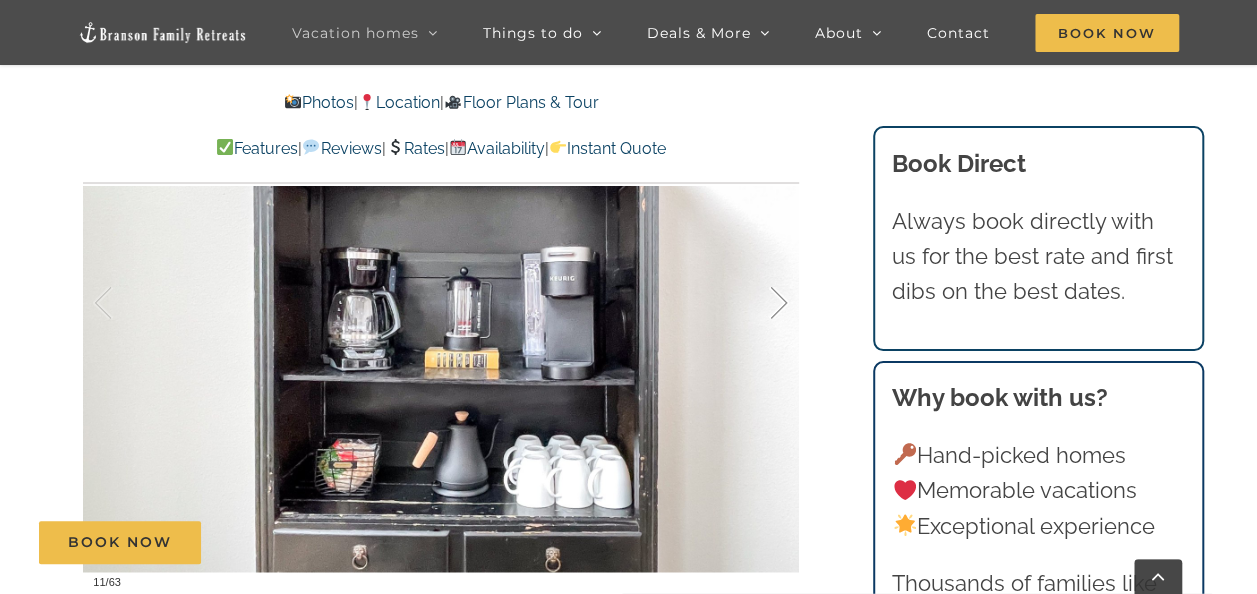 click at bounding box center [758, 303] 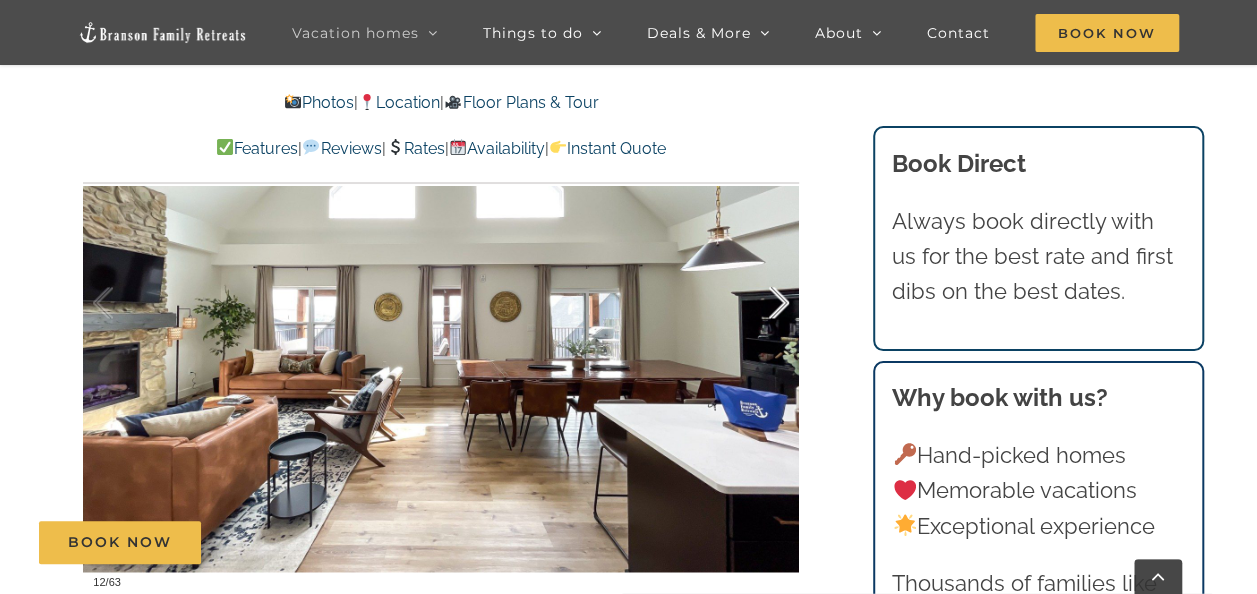 click at bounding box center [758, 303] 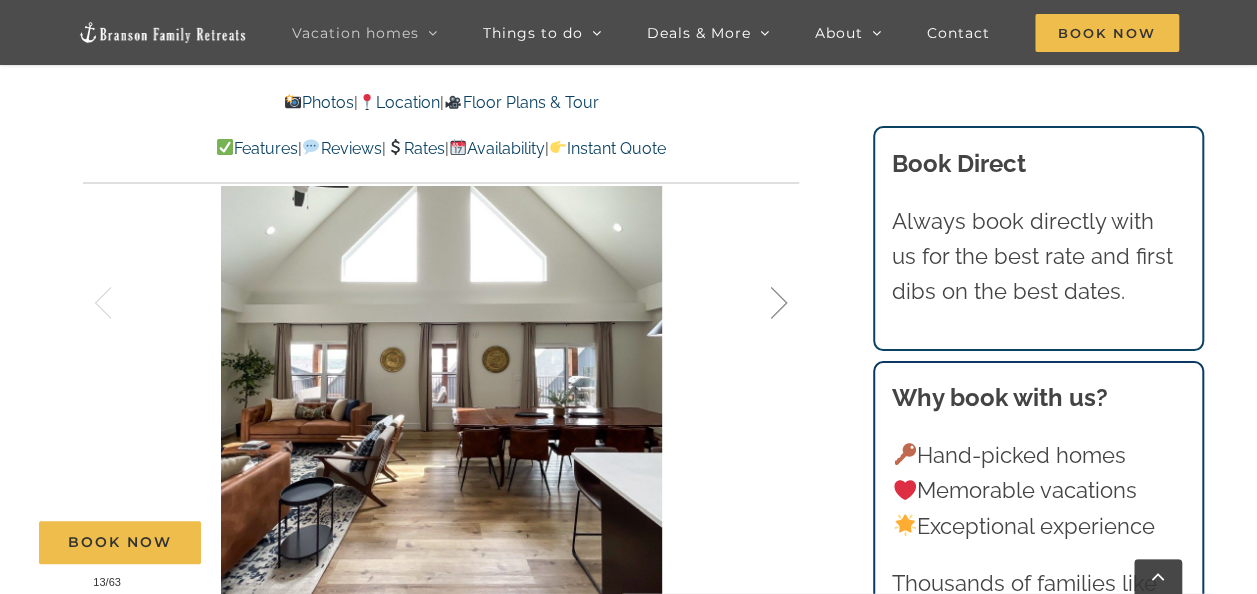 click at bounding box center (758, 303) 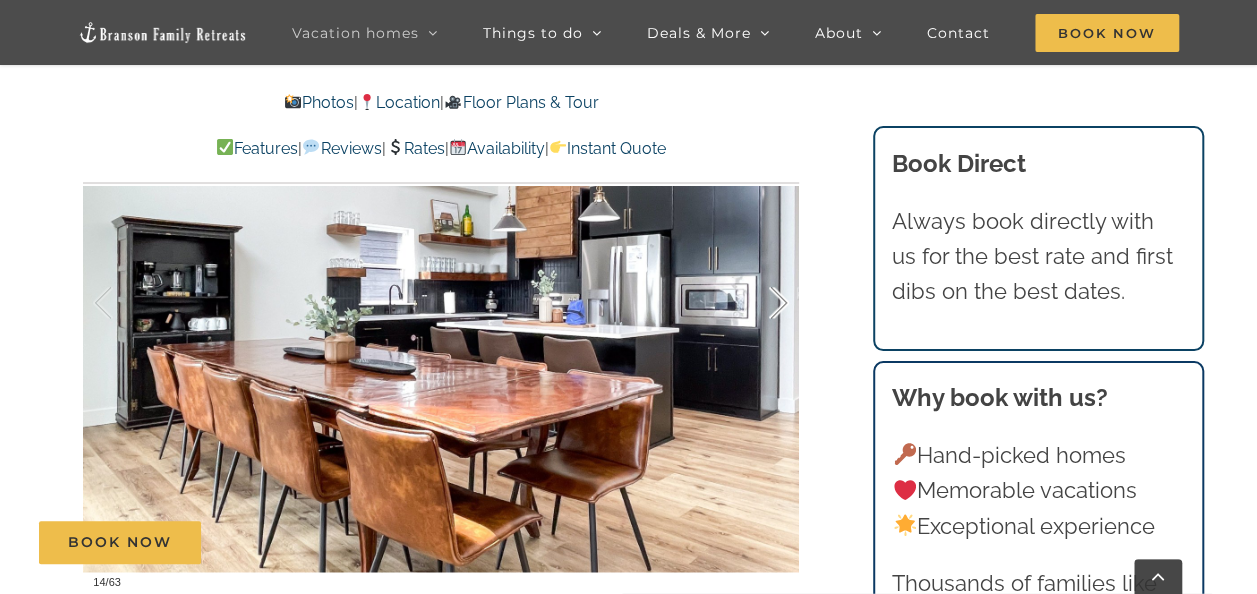 click at bounding box center (758, 303) 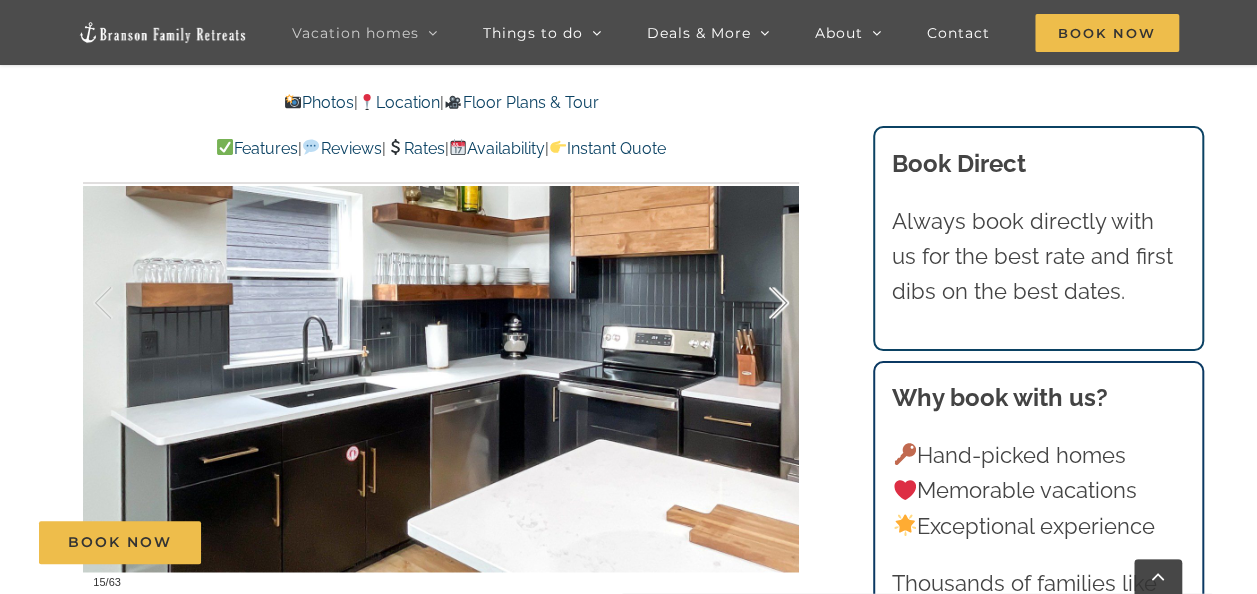 click at bounding box center [758, 303] 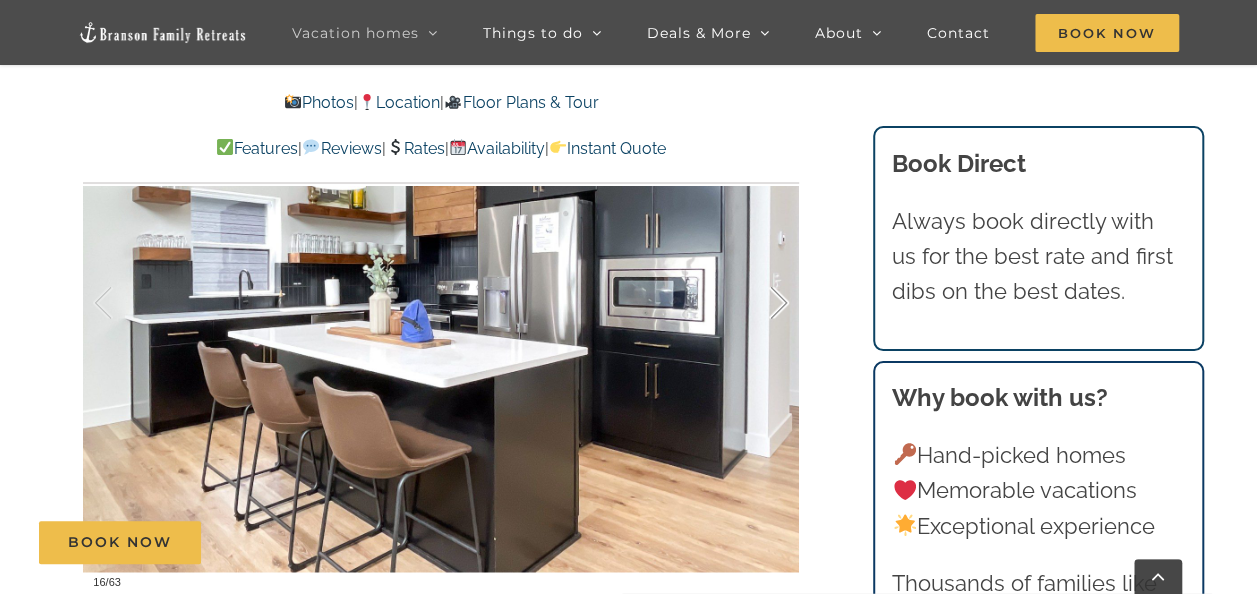 click at bounding box center [758, 303] 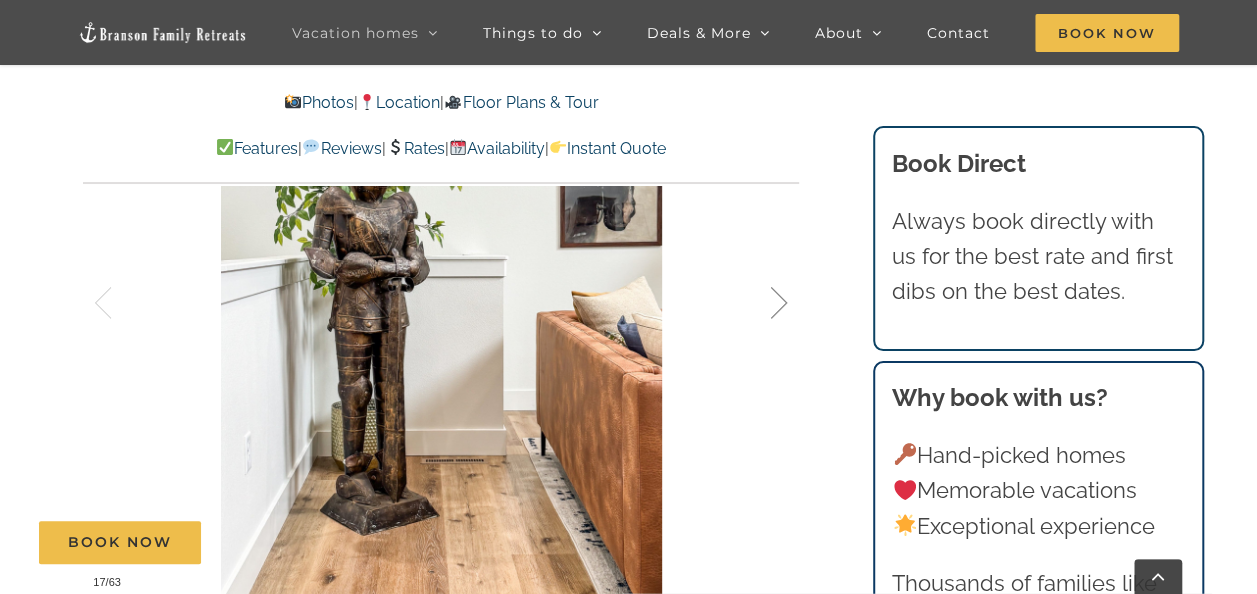 click at bounding box center (758, 303) 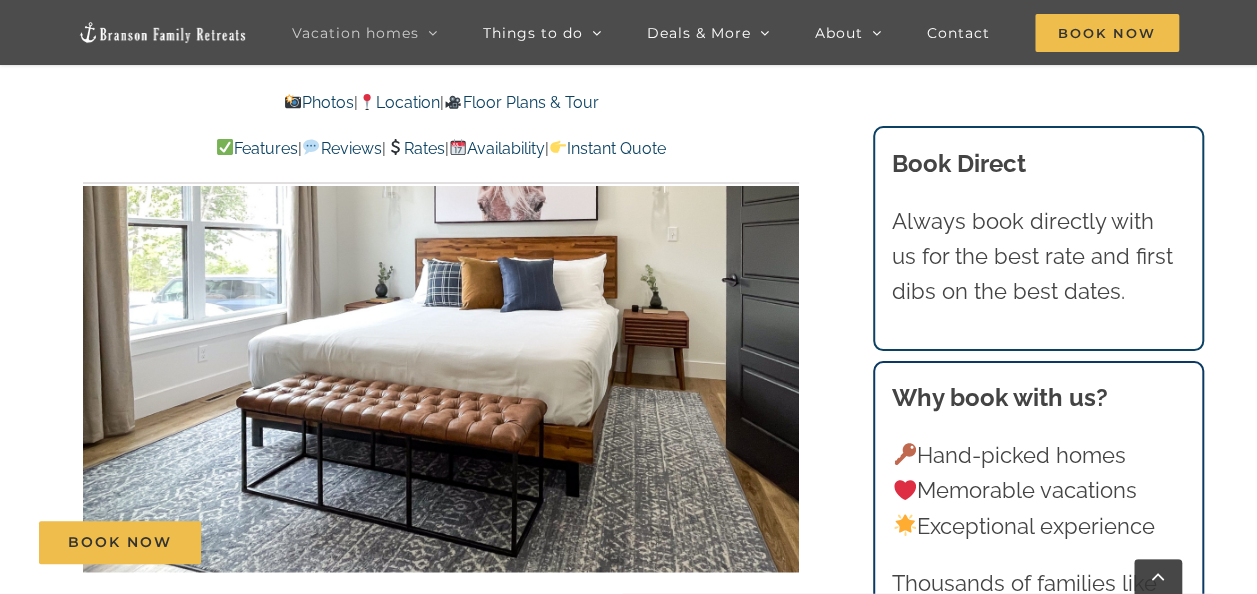 click at bounding box center (818, 303) 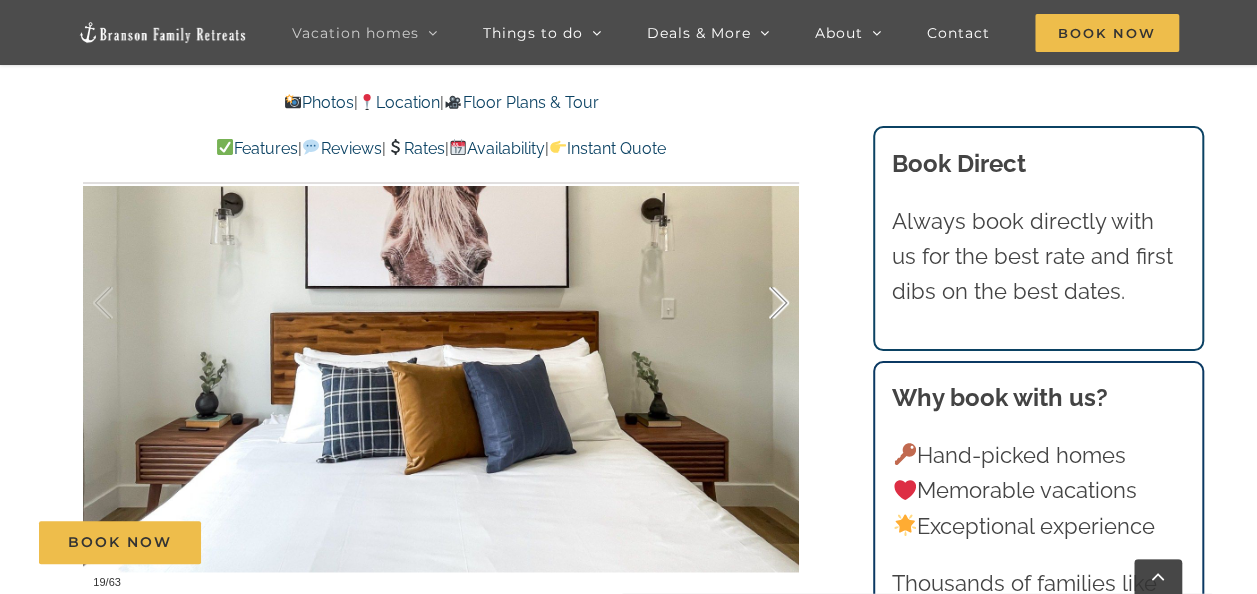 click at bounding box center (758, 303) 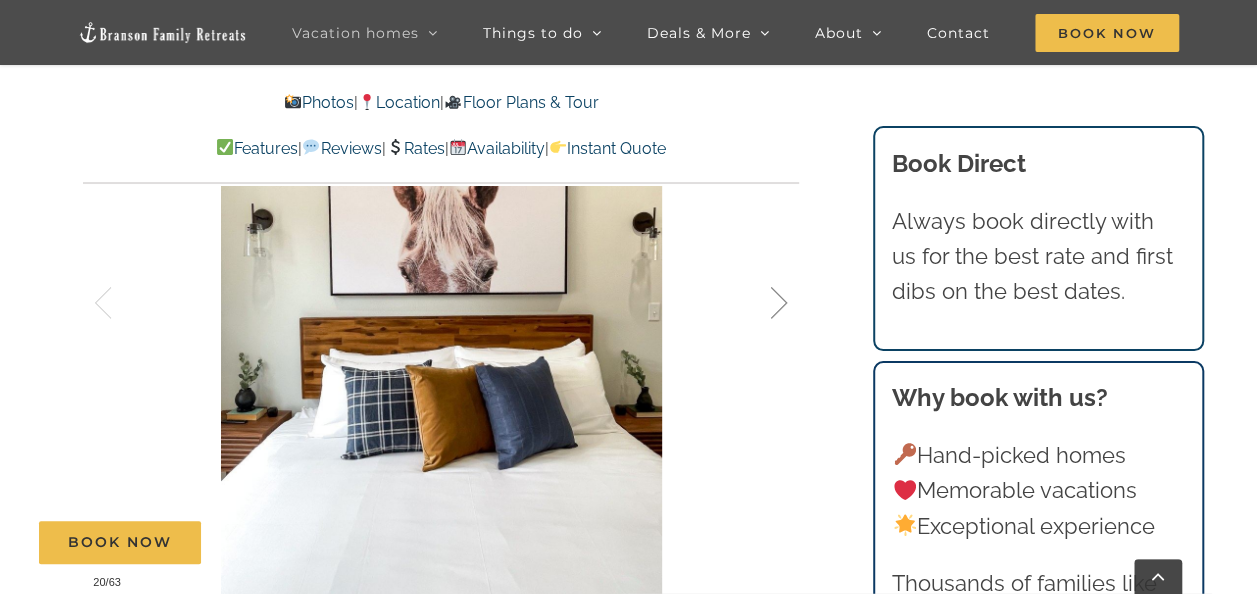 click at bounding box center (758, 303) 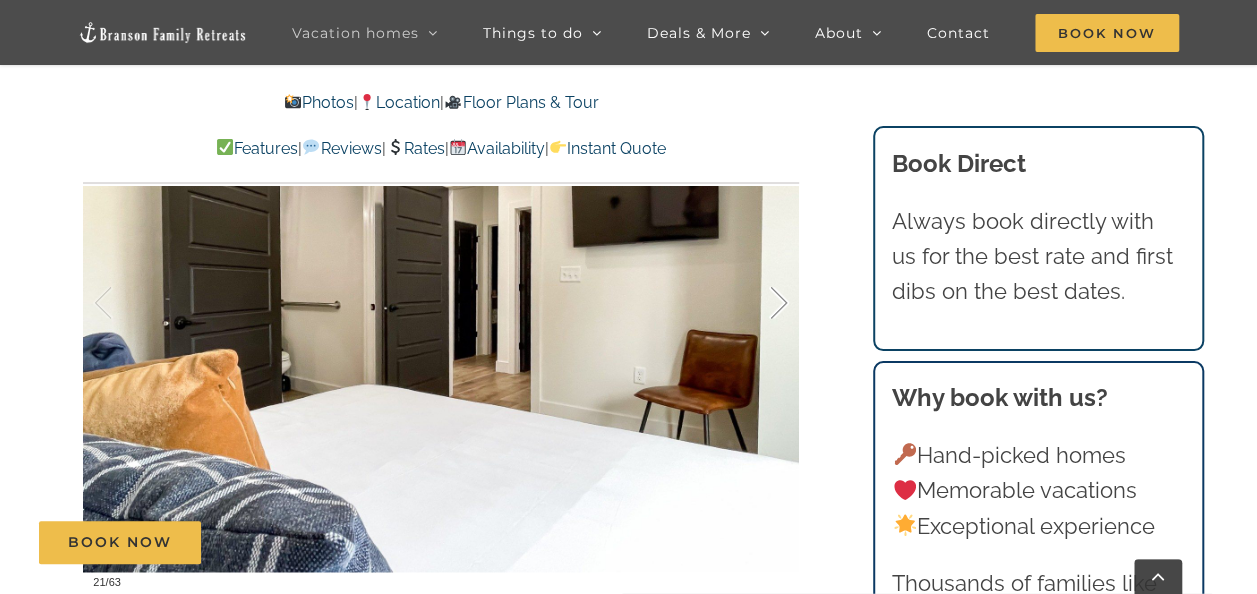 click at bounding box center (758, 303) 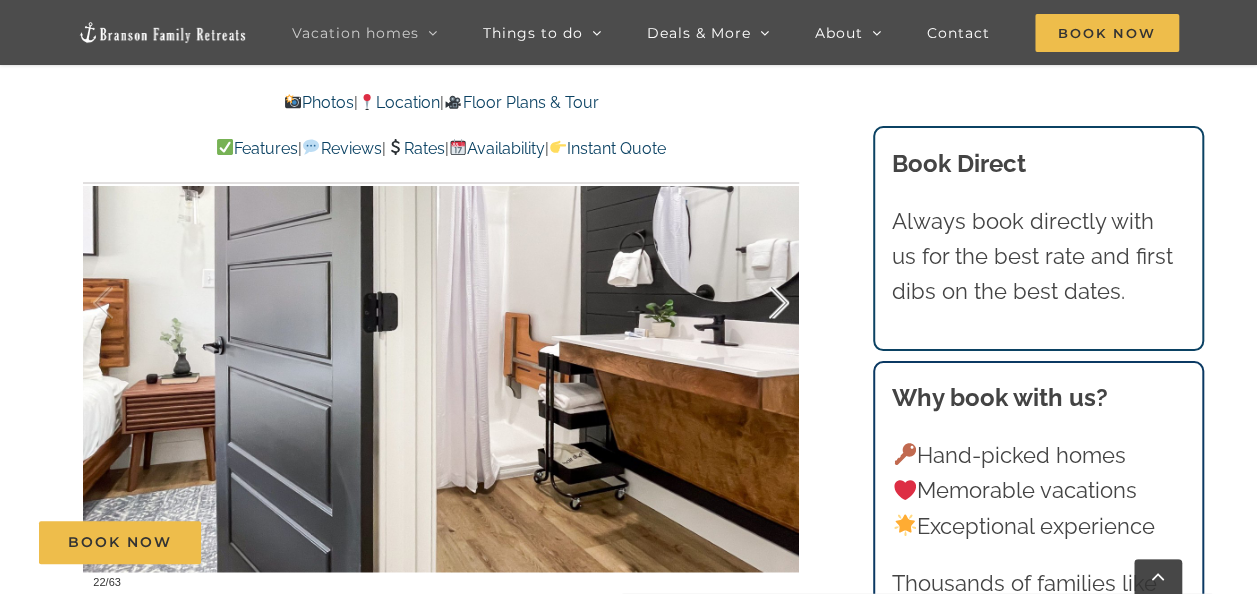 click at bounding box center [758, 303] 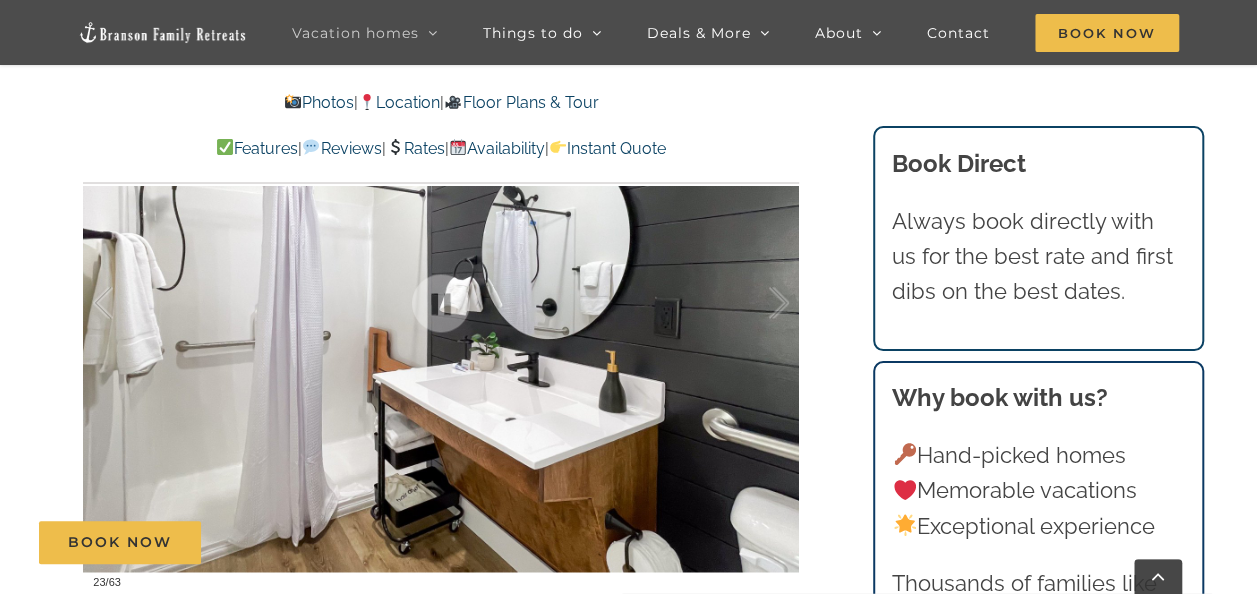 click on "23  /  63" at bounding box center (441, 303) 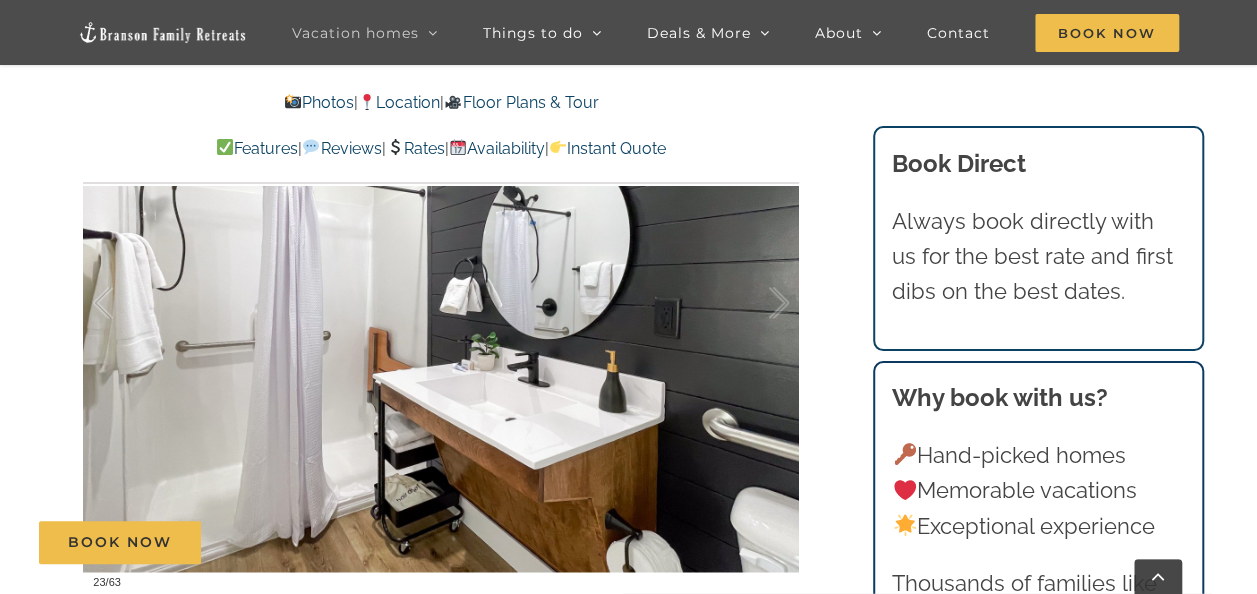click at bounding box center (758, 303) 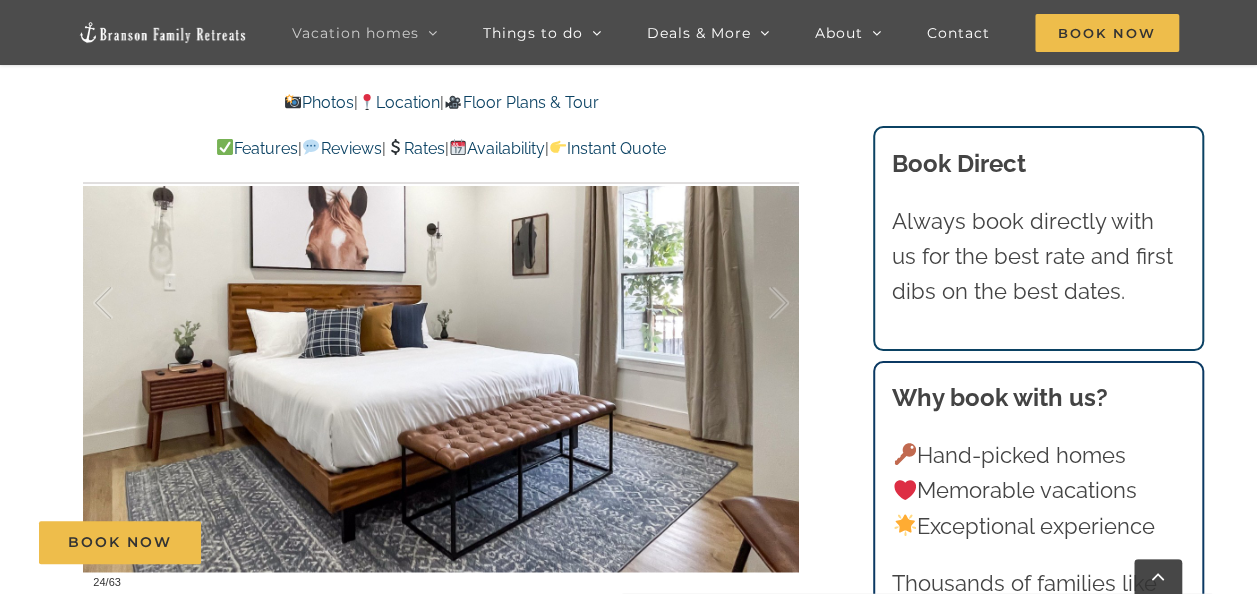 click at bounding box center [758, 303] 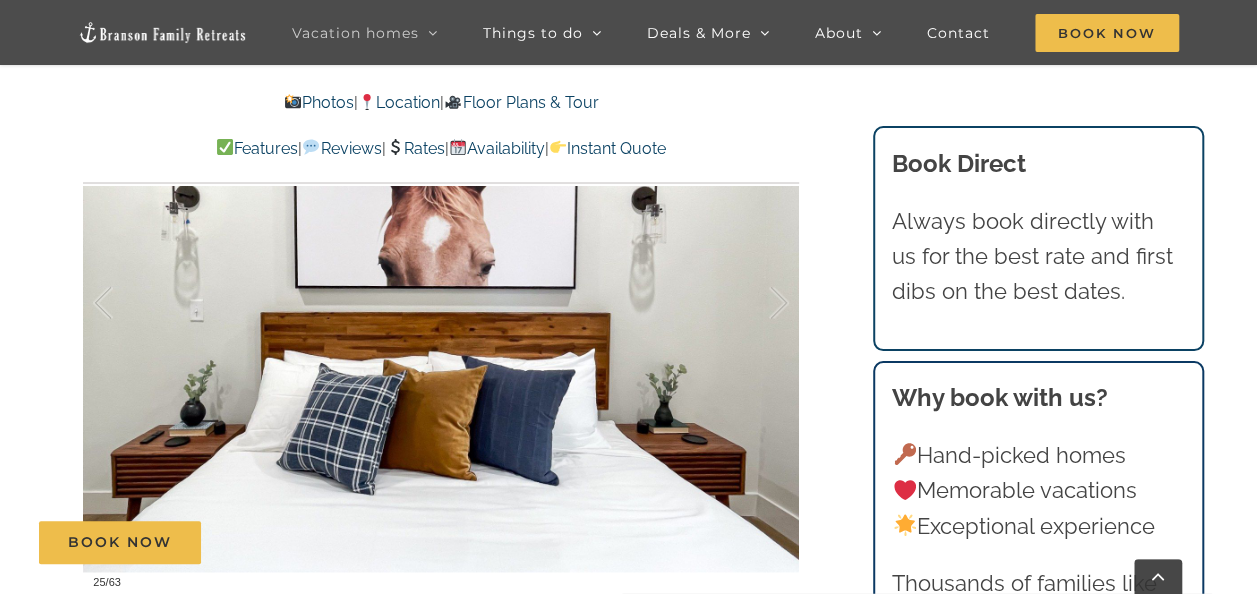 click at bounding box center (758, 303) 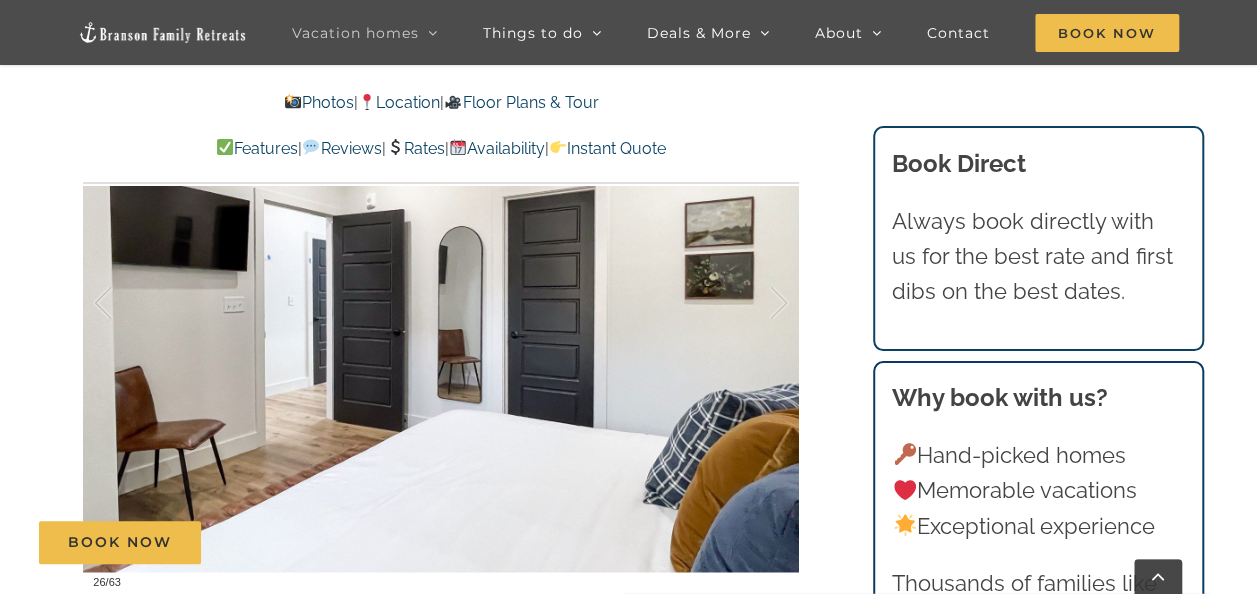 click at bounding box center (758, 303) 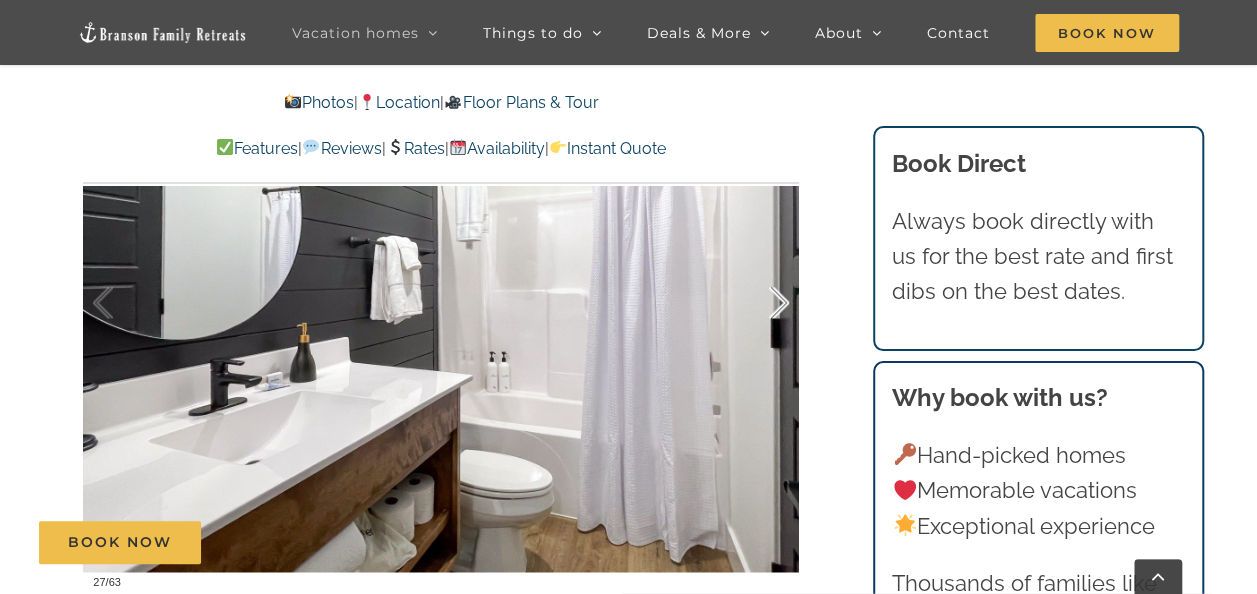 click at bounding box center [758, 303] 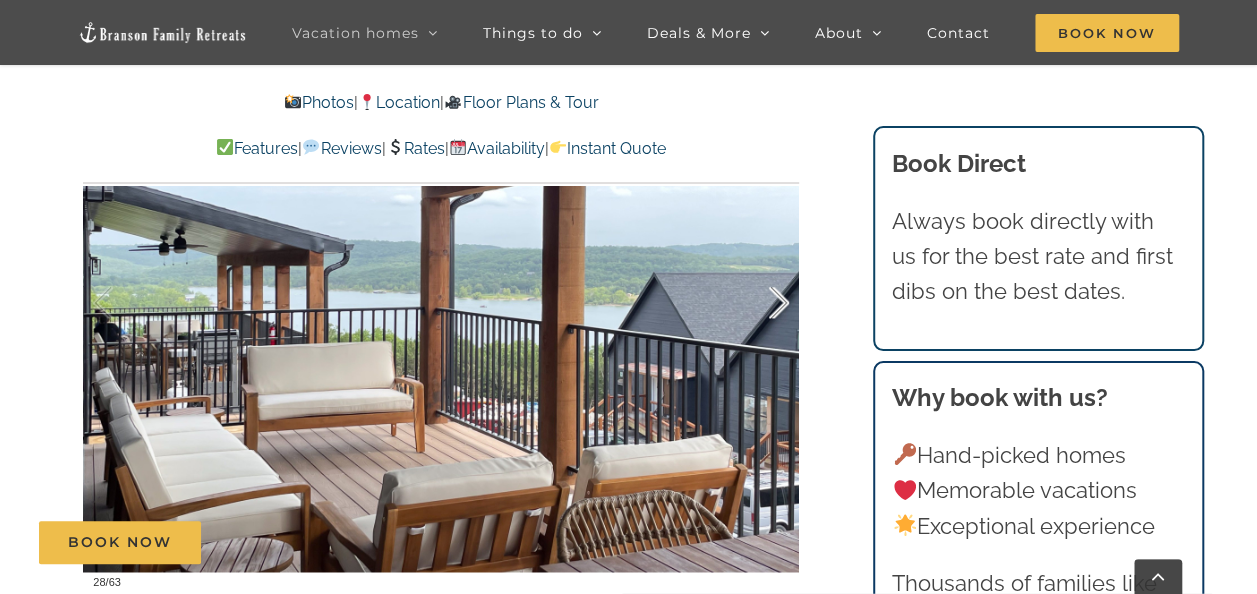 click at bounding box center [758, 303] 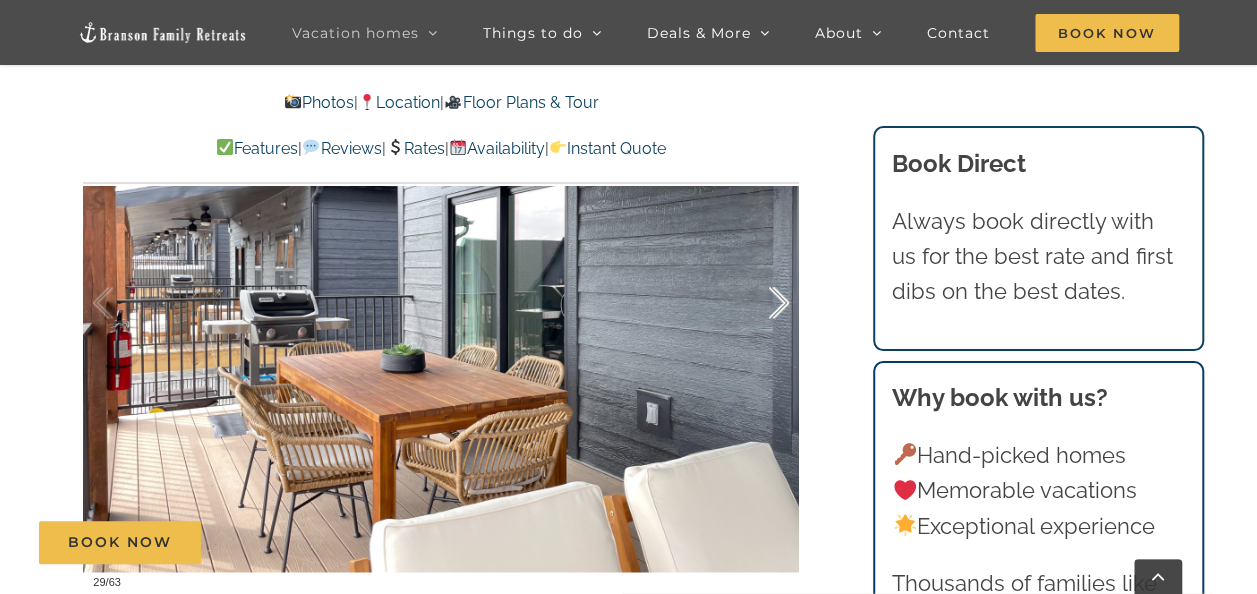 click at bounding box center [758, 303] 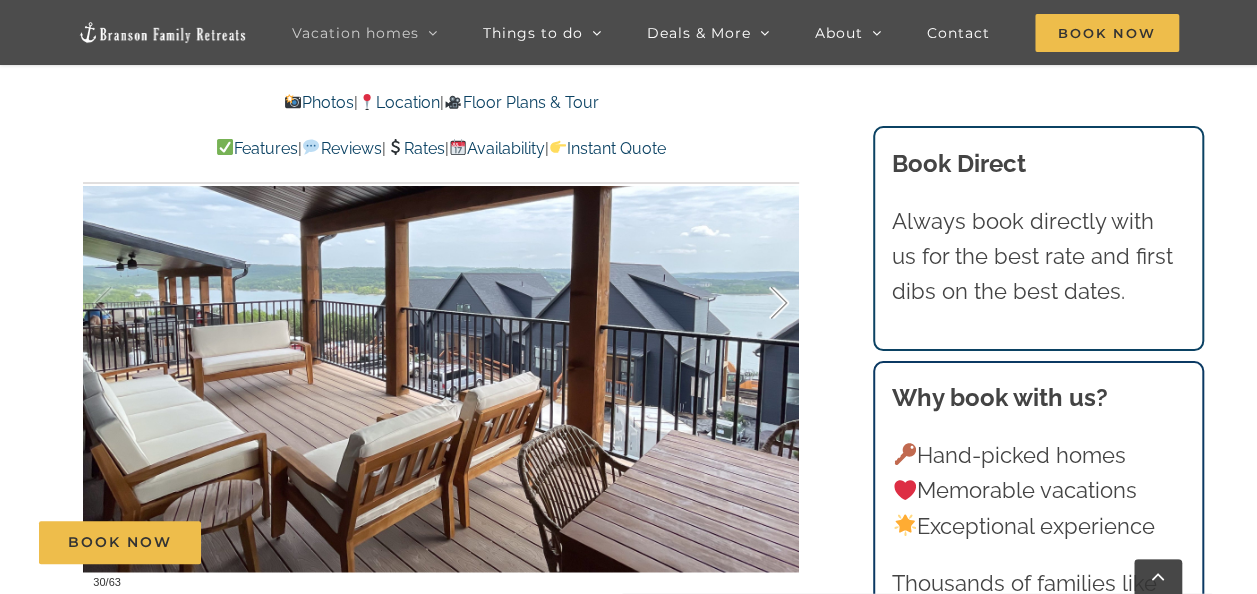 click at bounding box center (758, 303) 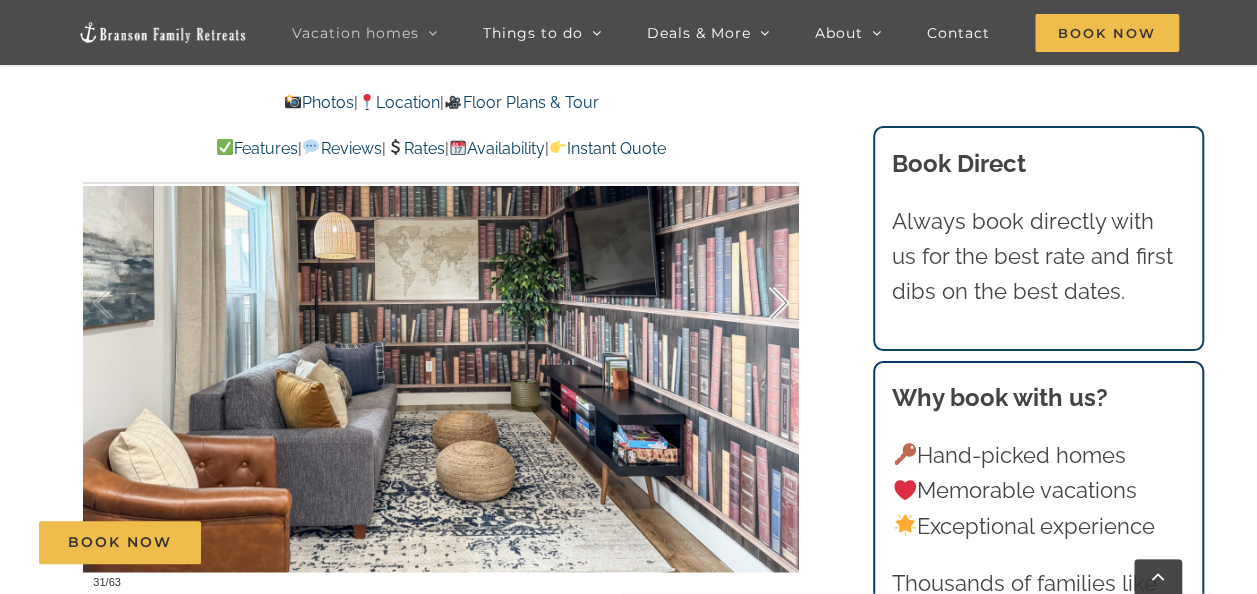 click at bounding box center [758, 303] 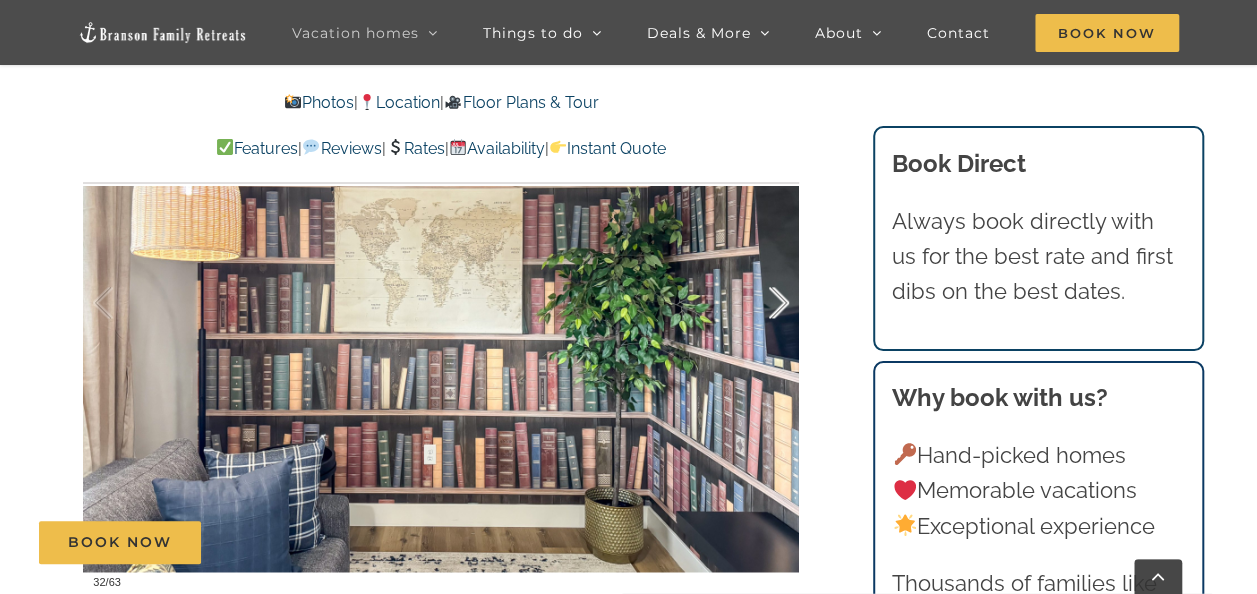 click at bounding box center (758, 303) 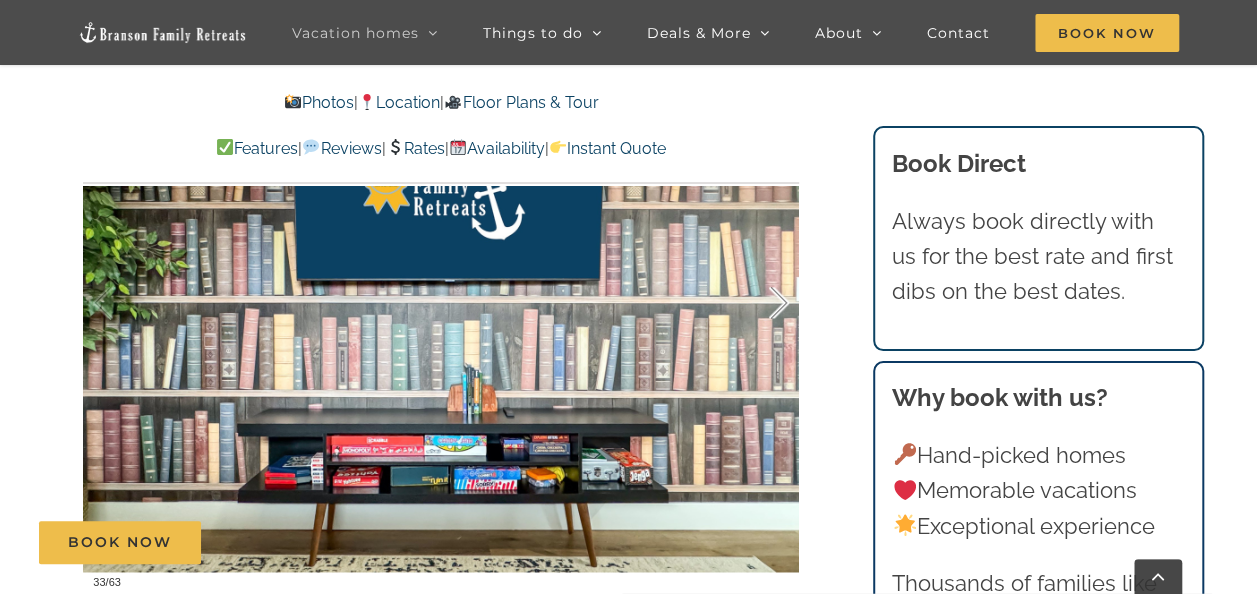 click at bounding box center [758, 303] 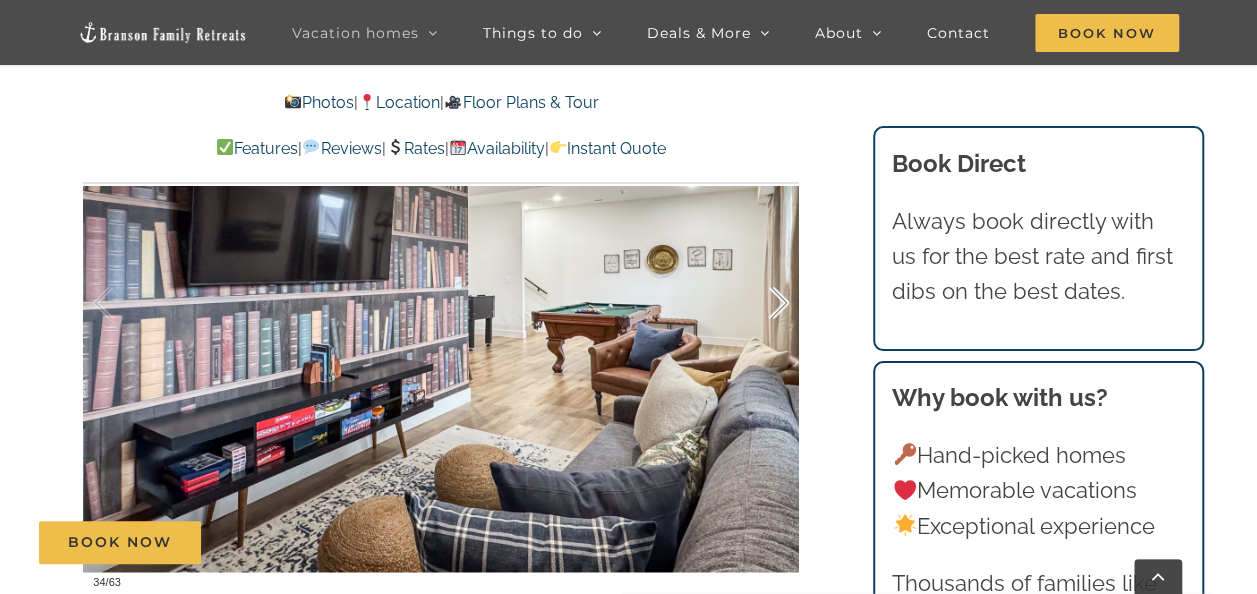 click at bounding box center (758, 303) 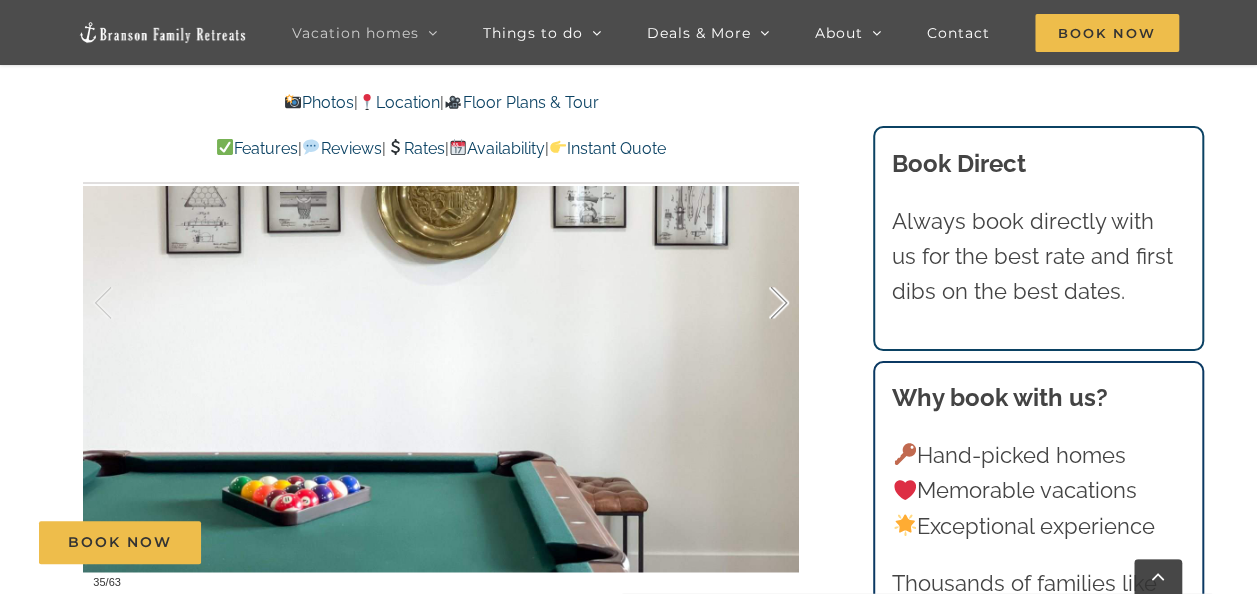 click at bounding box center [758, 303] 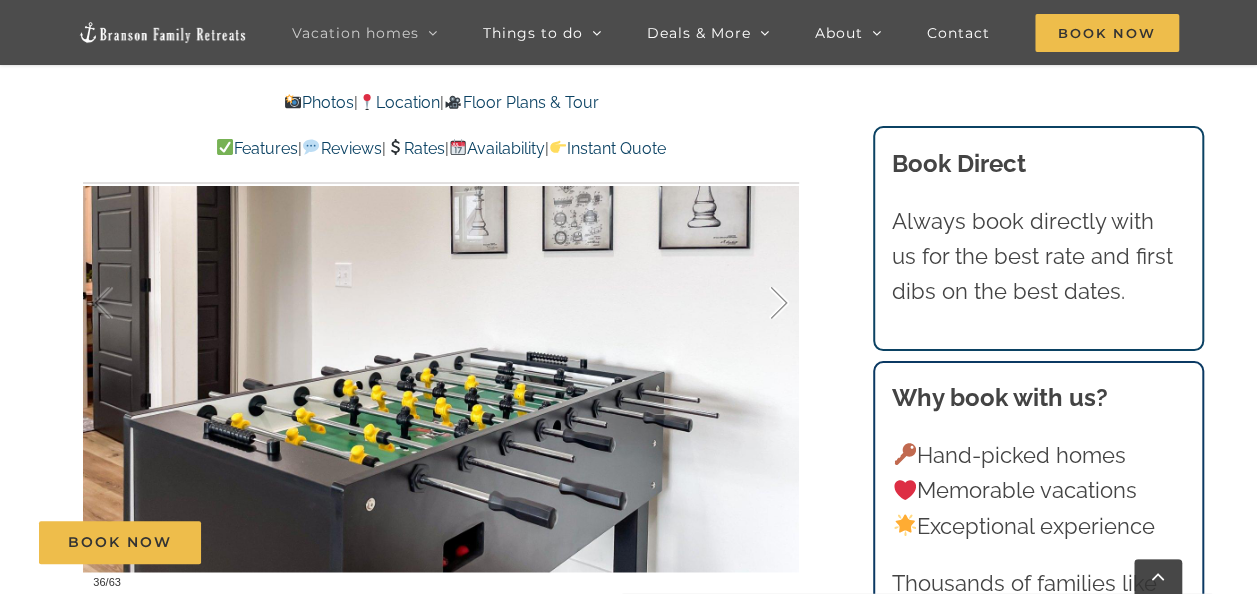 click at bounding box center [758, 303] 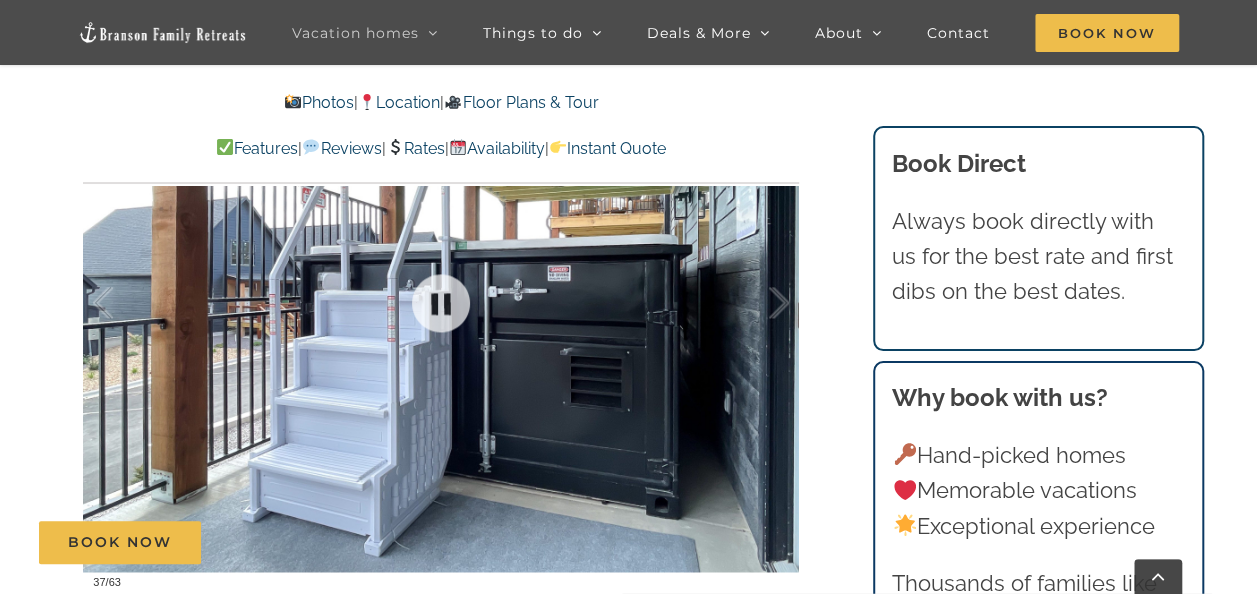click on "37  /  63" at bounding box center (441, 303) 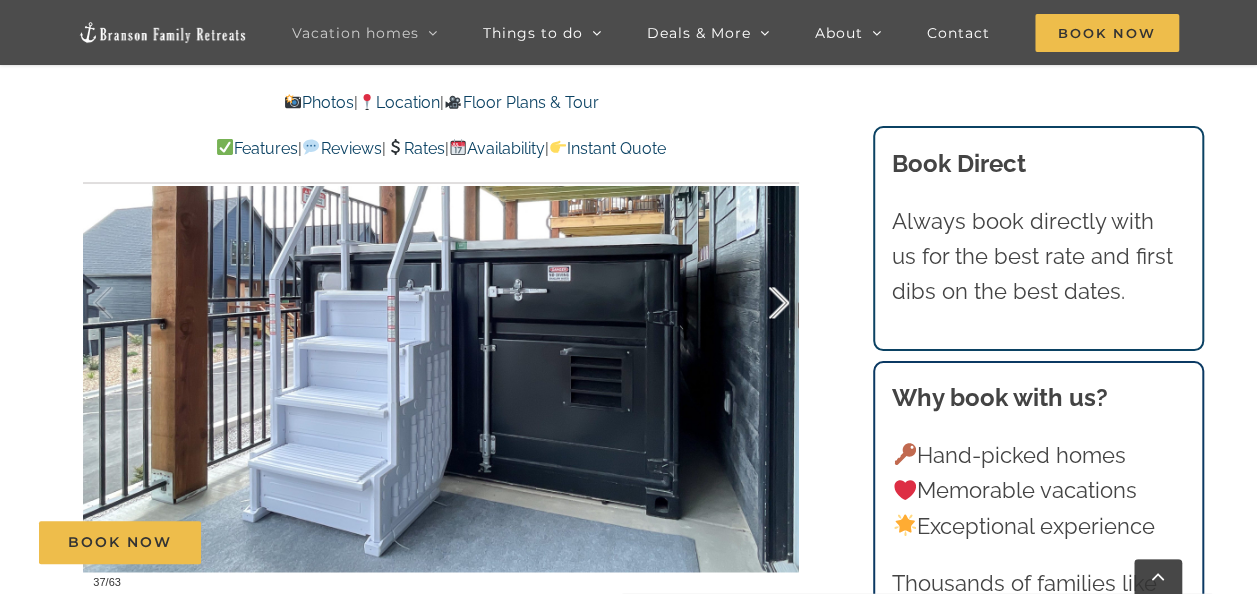 click at bounding box center [758, 303] 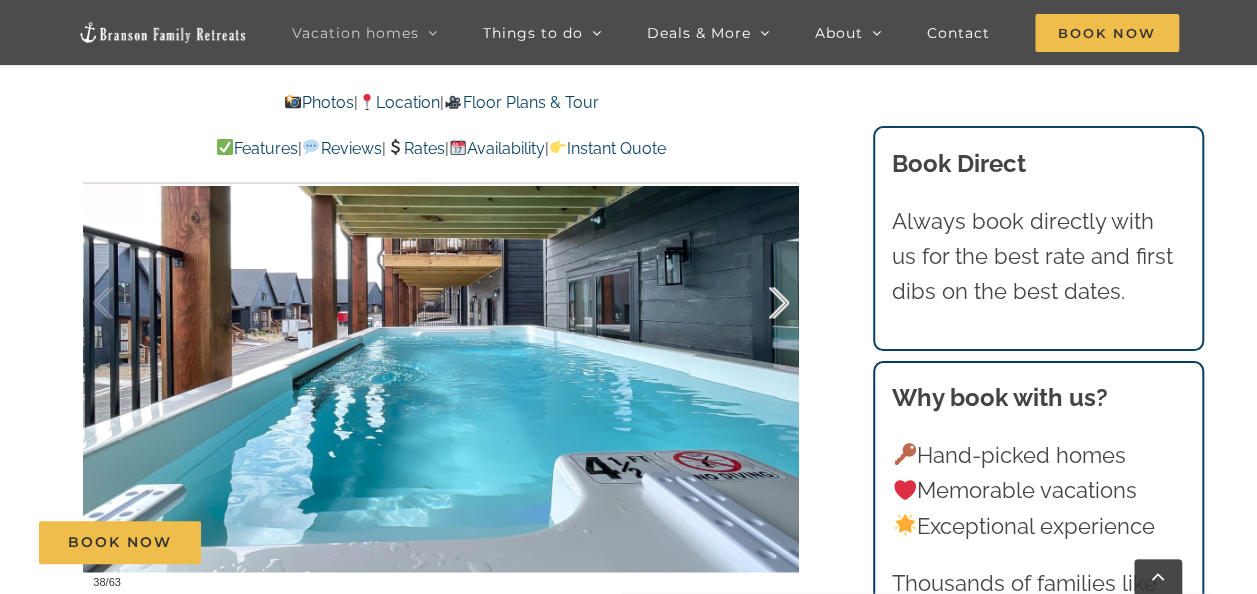 click at bounding box center (758, 303) 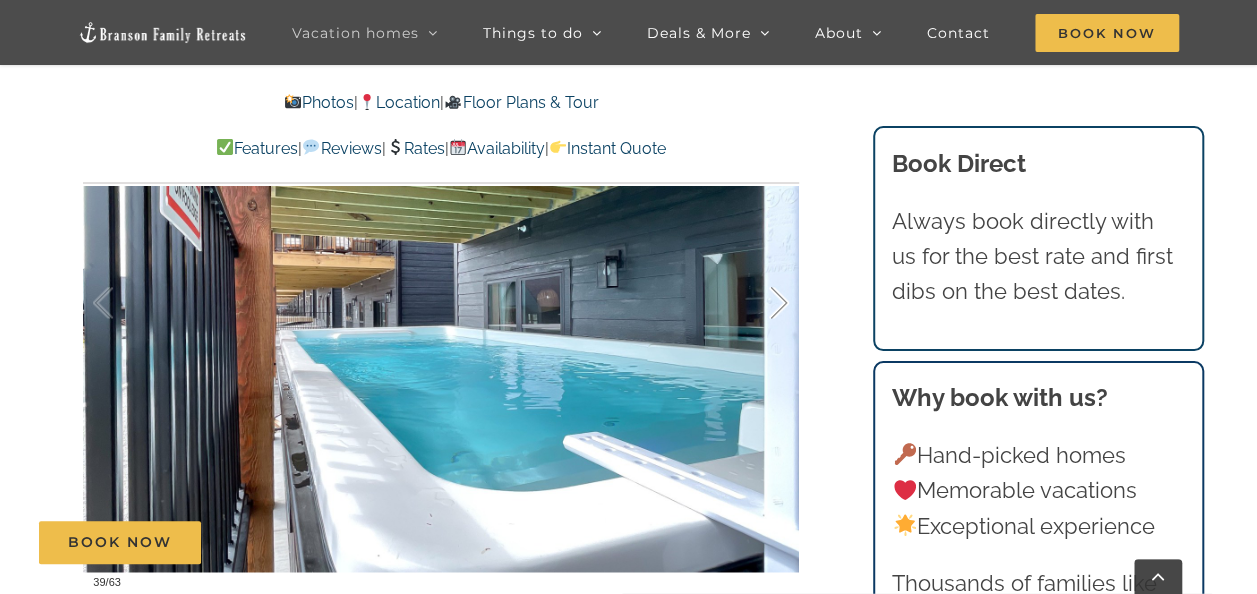click at bounding box center (758, 303) 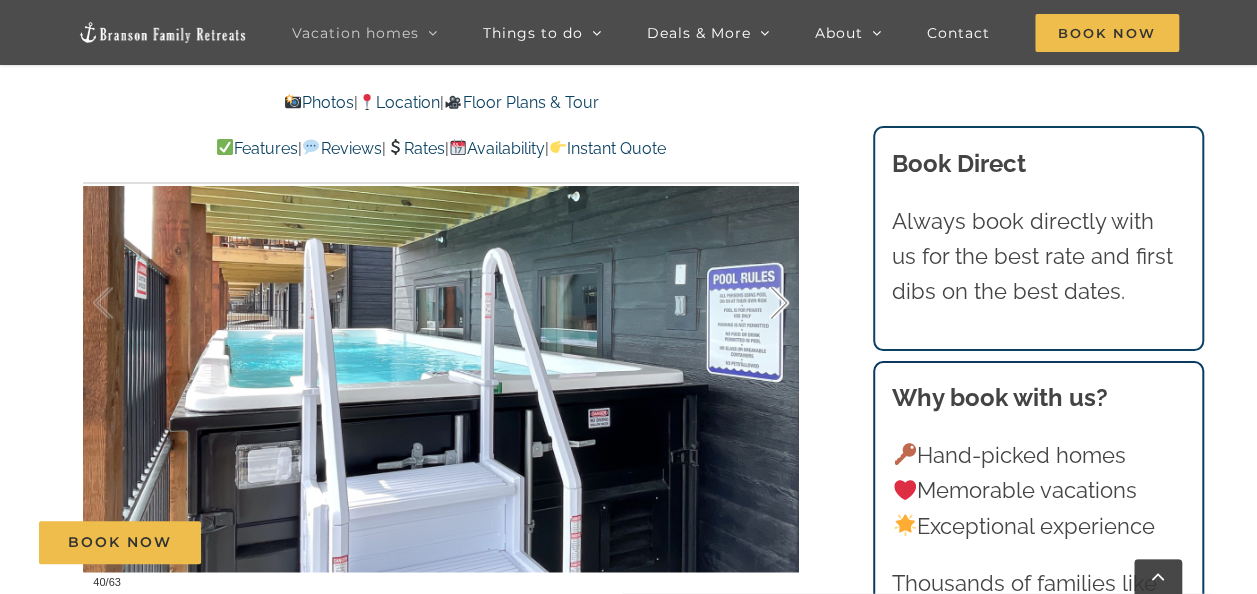 click at bounding box center (758, 303) 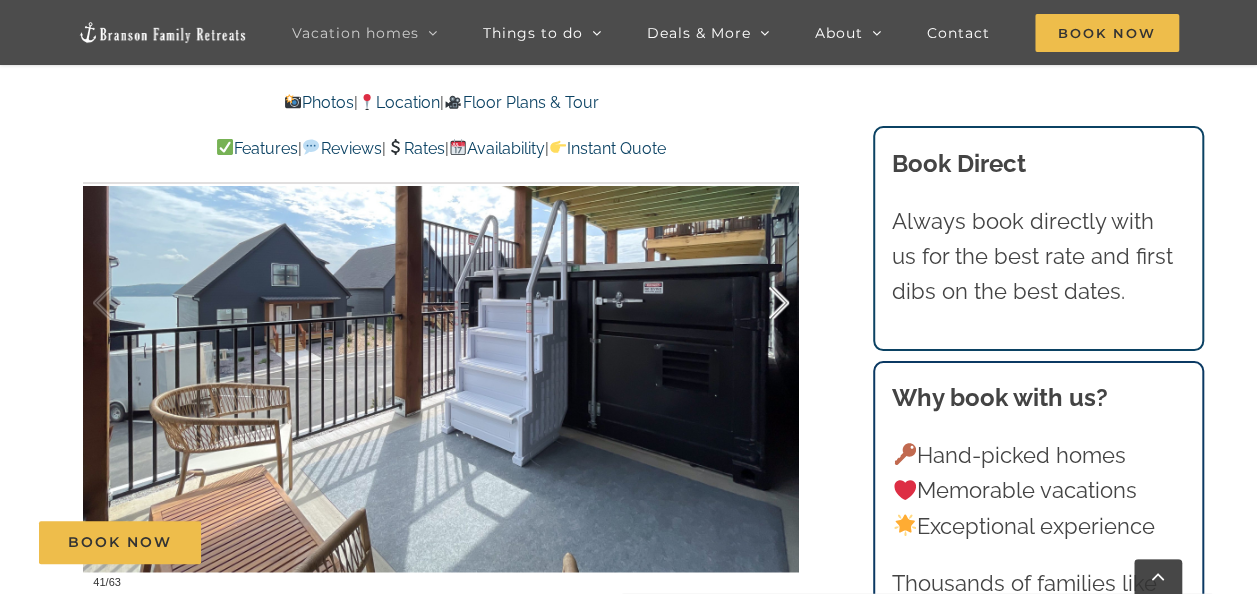 click at bounding box center [758, 303] 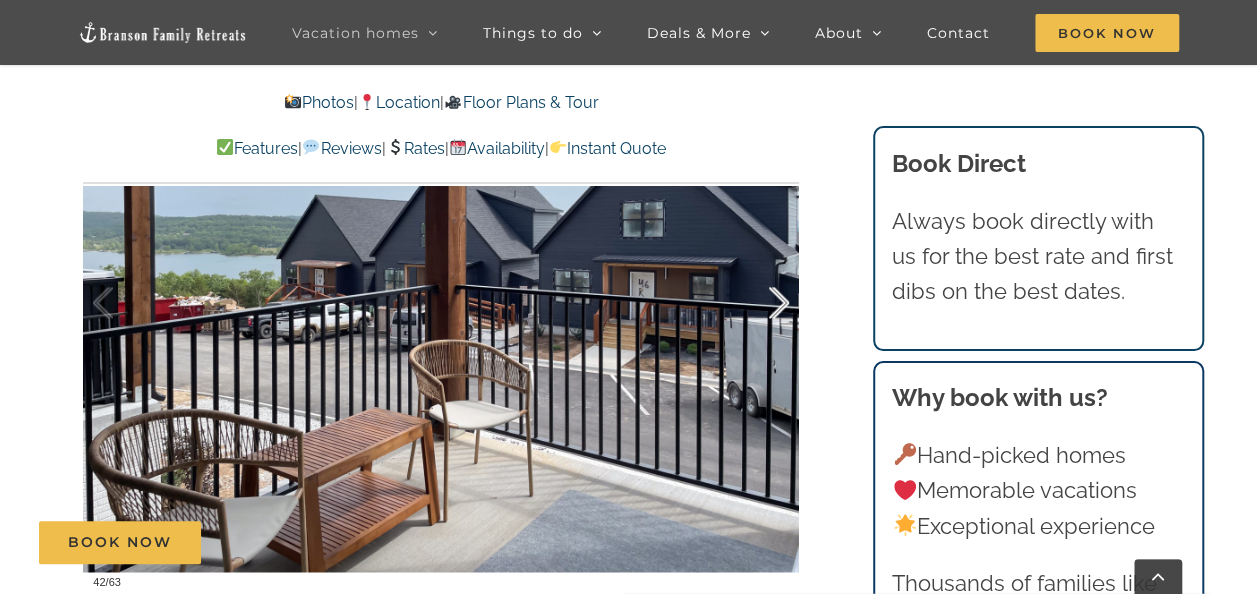 click at bounding box center (758, 303) 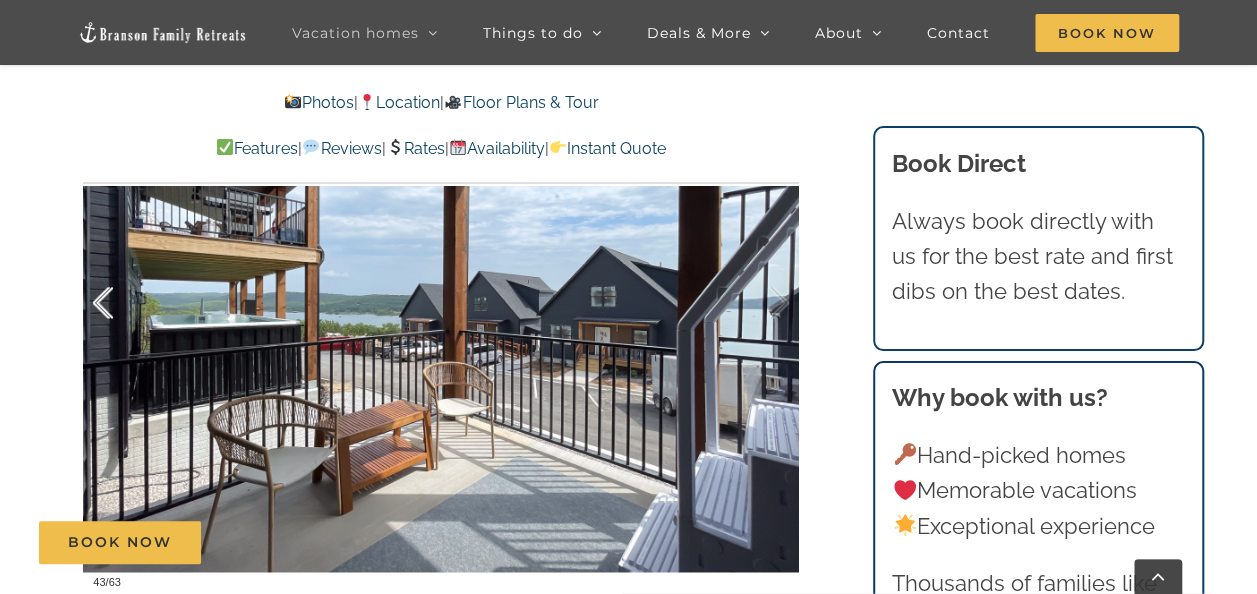 click at bounding box center (124, 303) 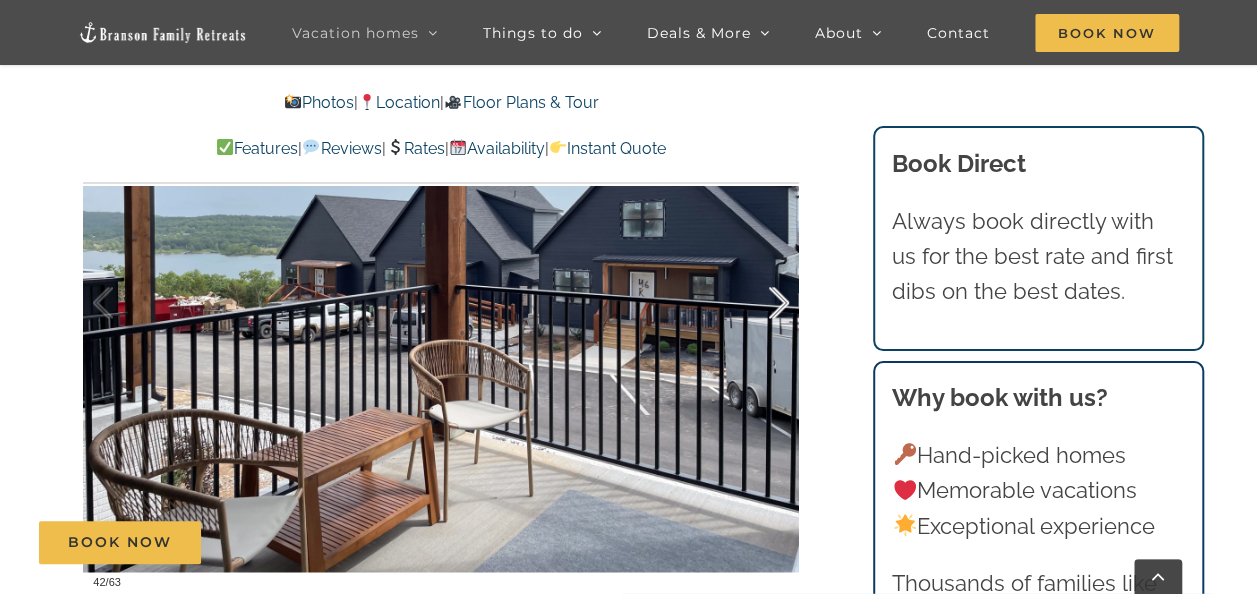 click at bounding box center (758, 303) 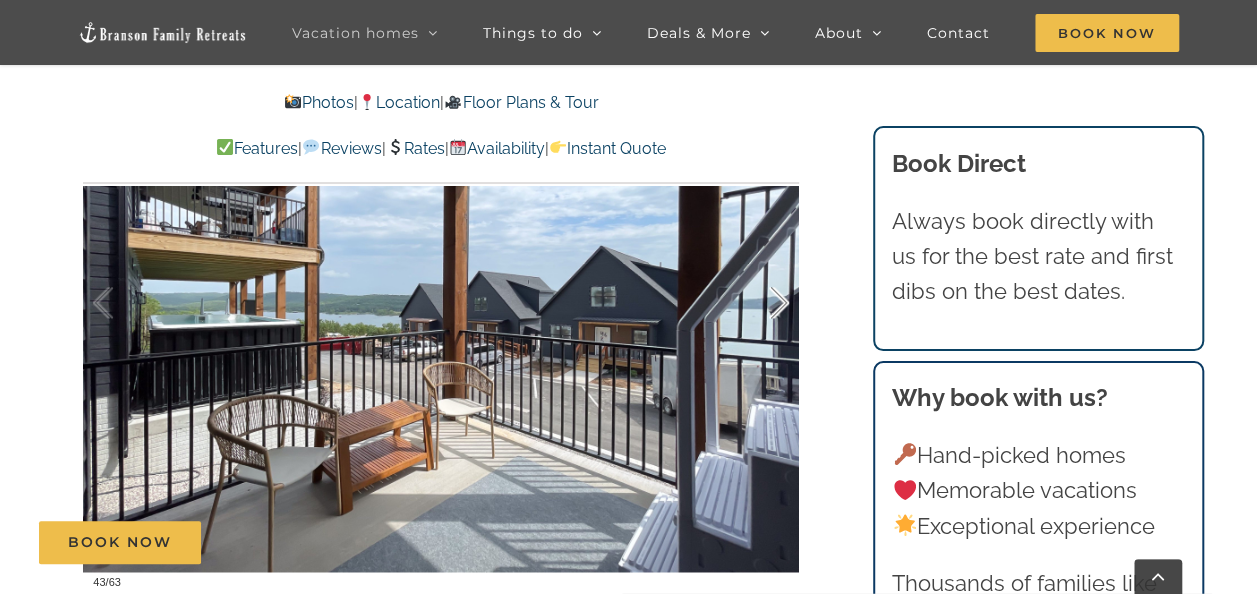 click at bounding box center (758, 303) 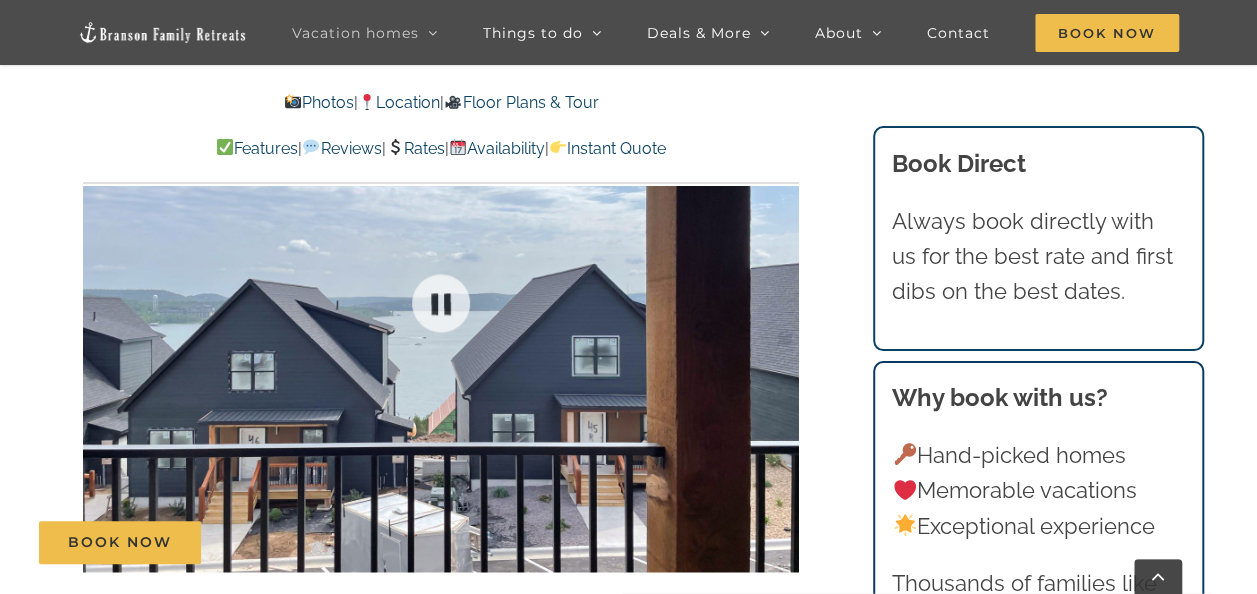 click at bounding box center (441, 303) 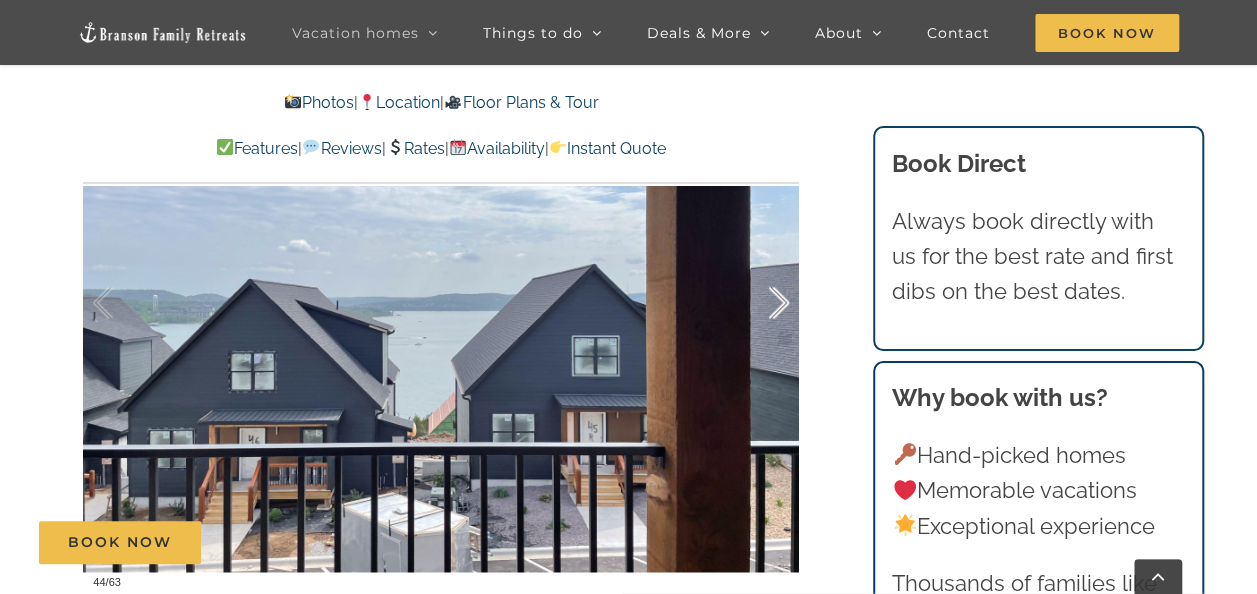 click at bounding box center (758, 303) 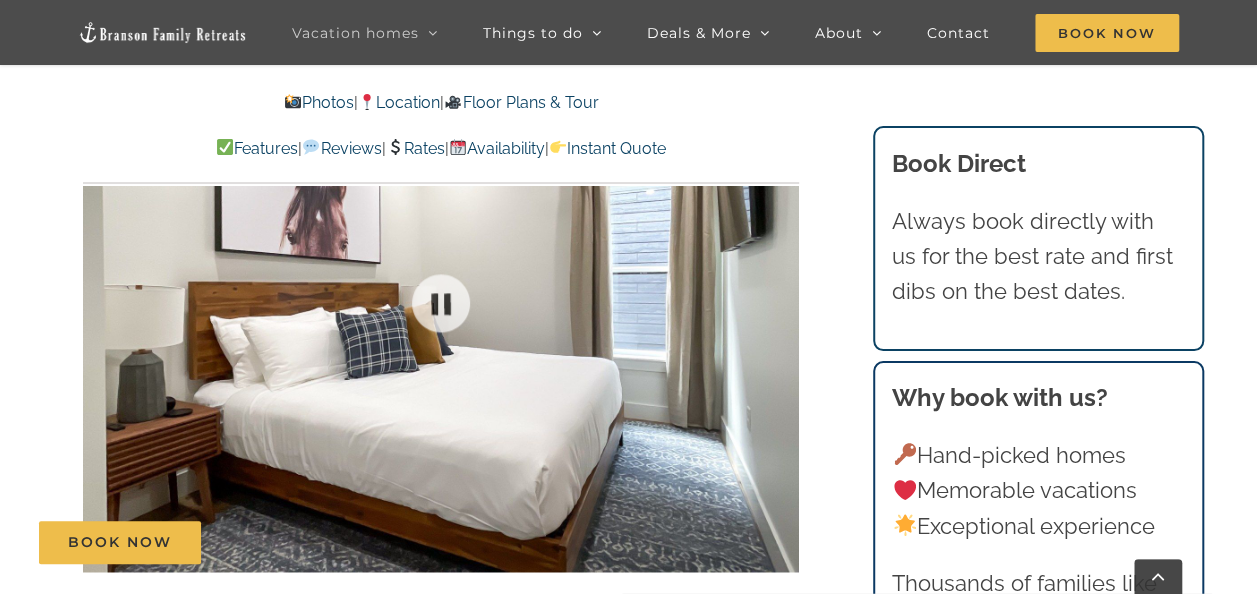 click at bounding box center [441, 303] 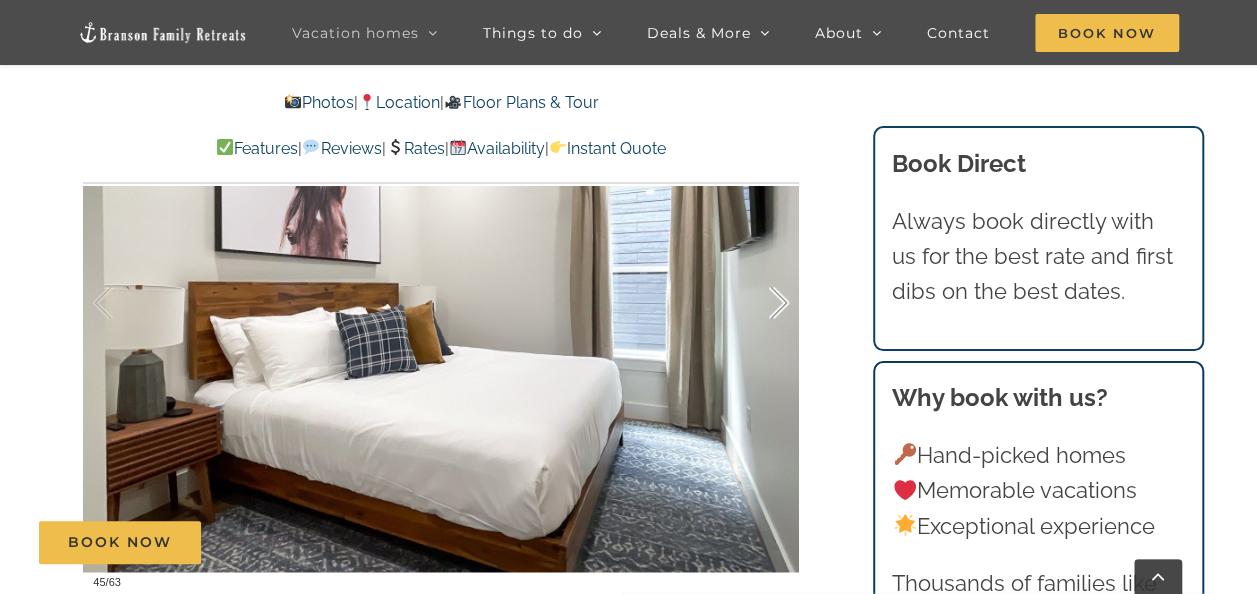 click at bounding box center [758, 303] 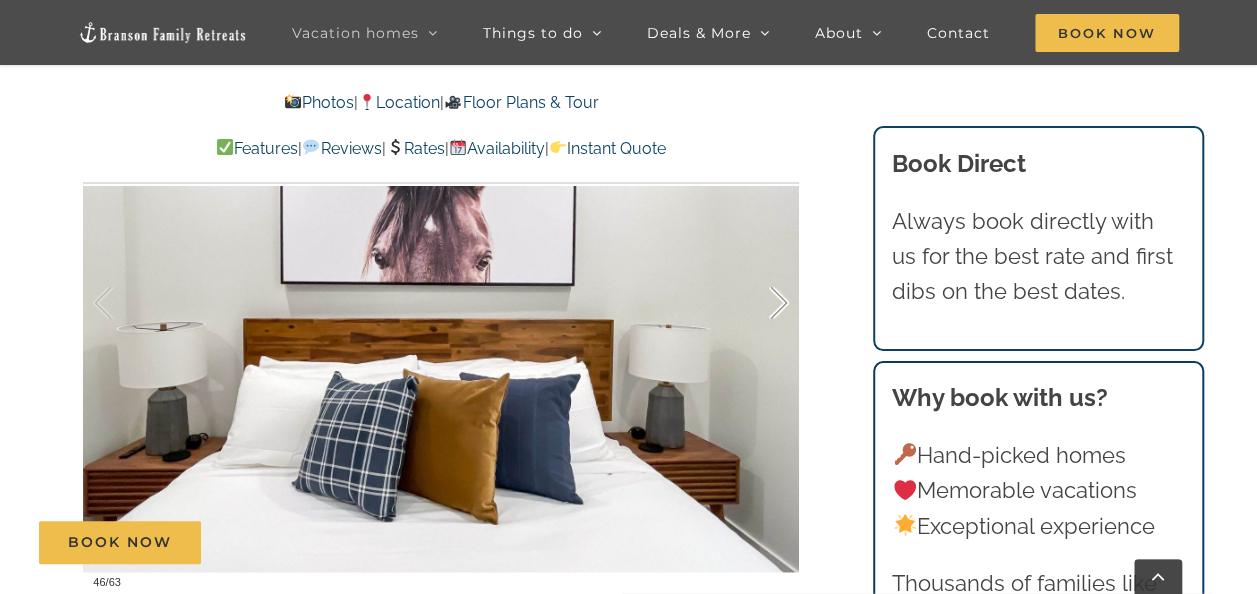 click at bounding box center [758, 303] 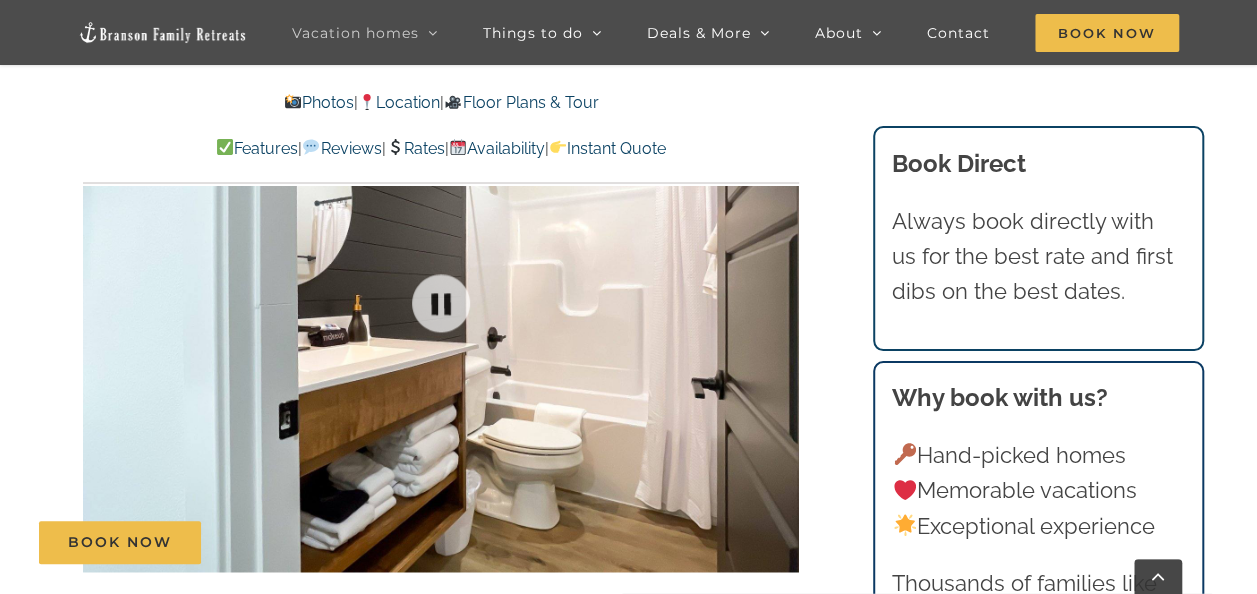 click at bounding box center [441, 303] 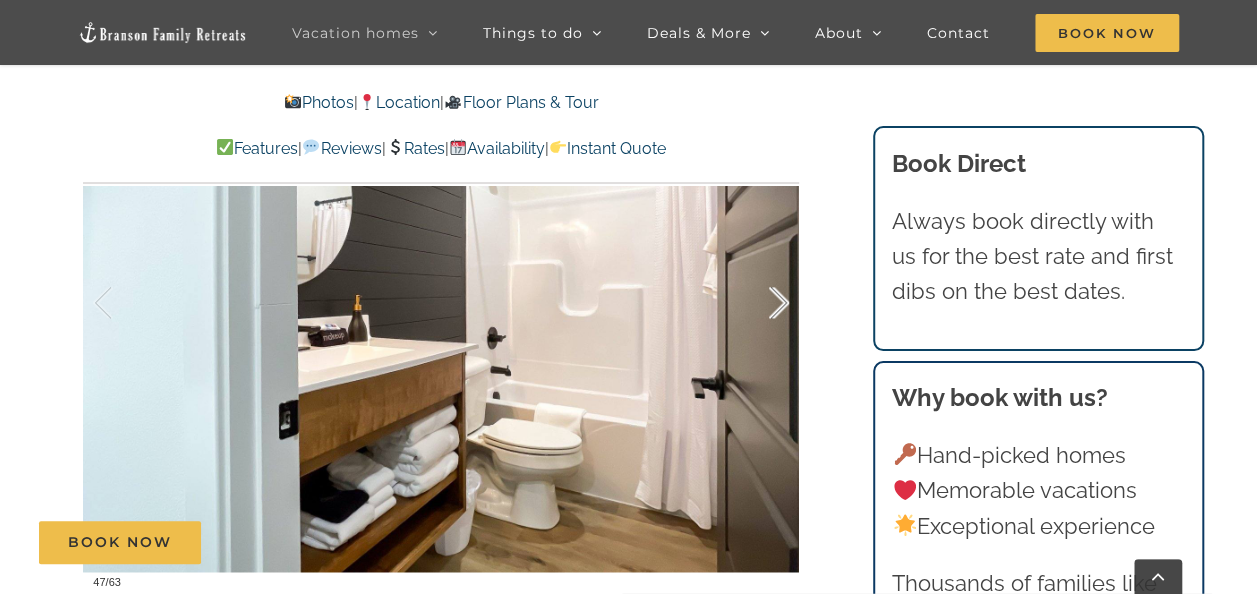 click at bounding box center (758, 303) 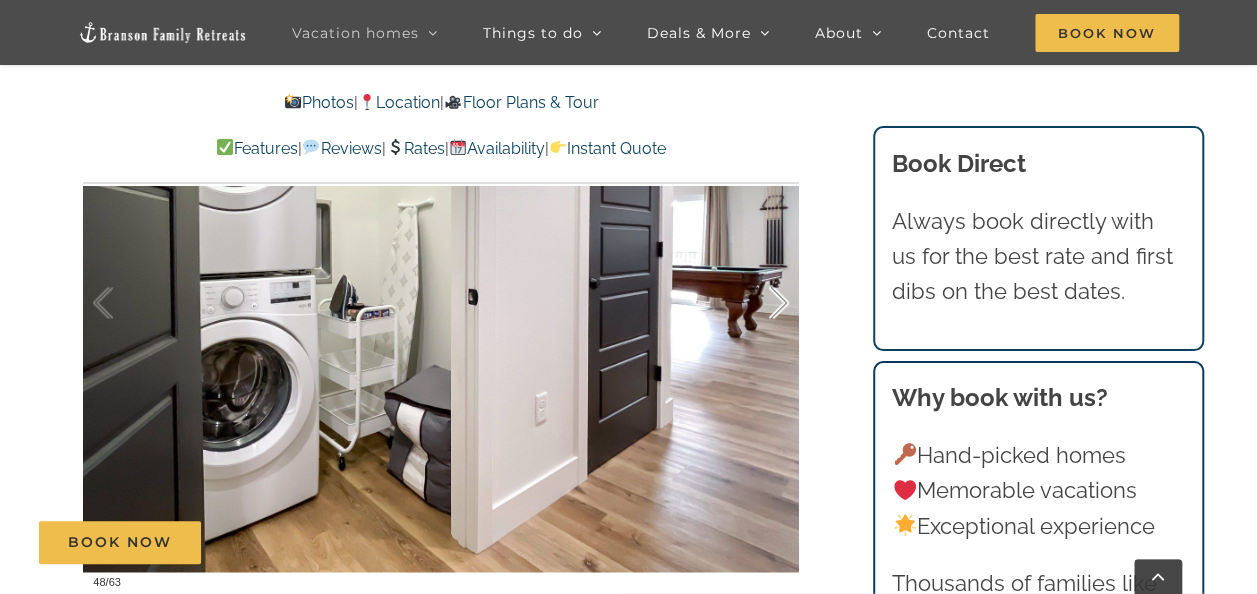 click at bounding box center [758, 303] 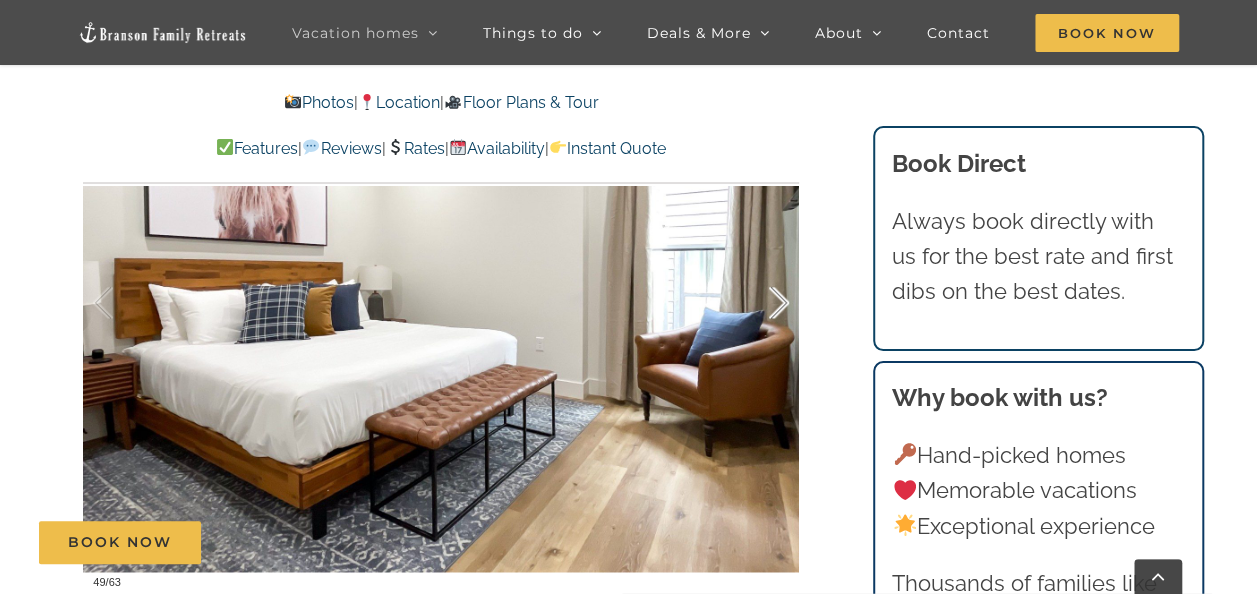 click at bounding box center [758, 303] 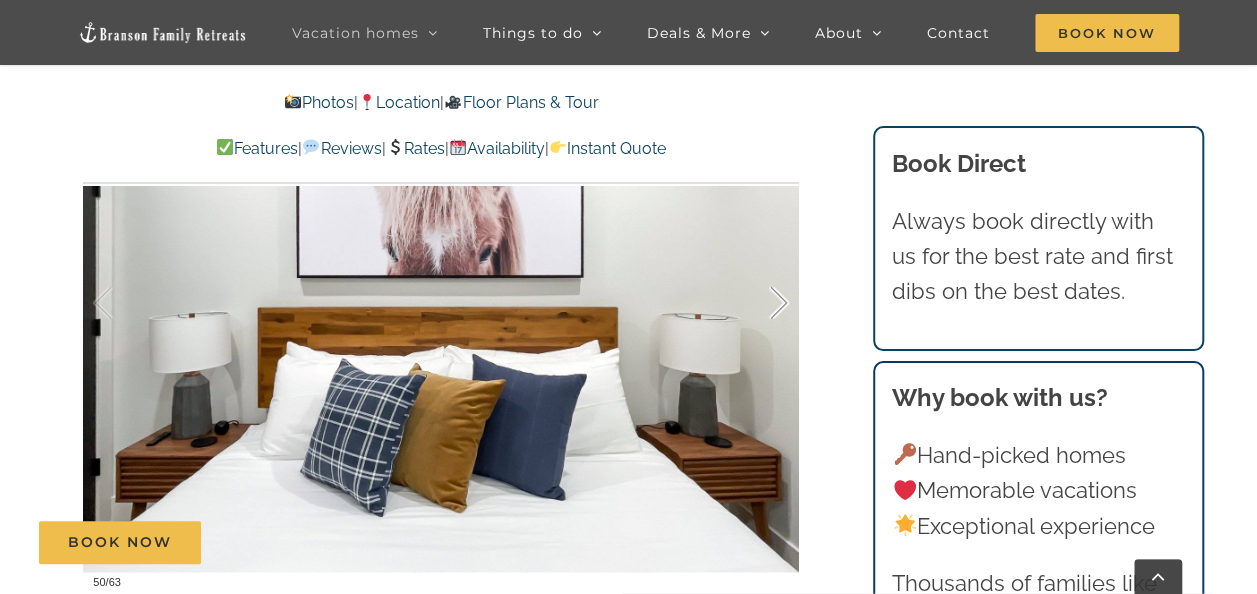 click at bounding box center [758, 303] 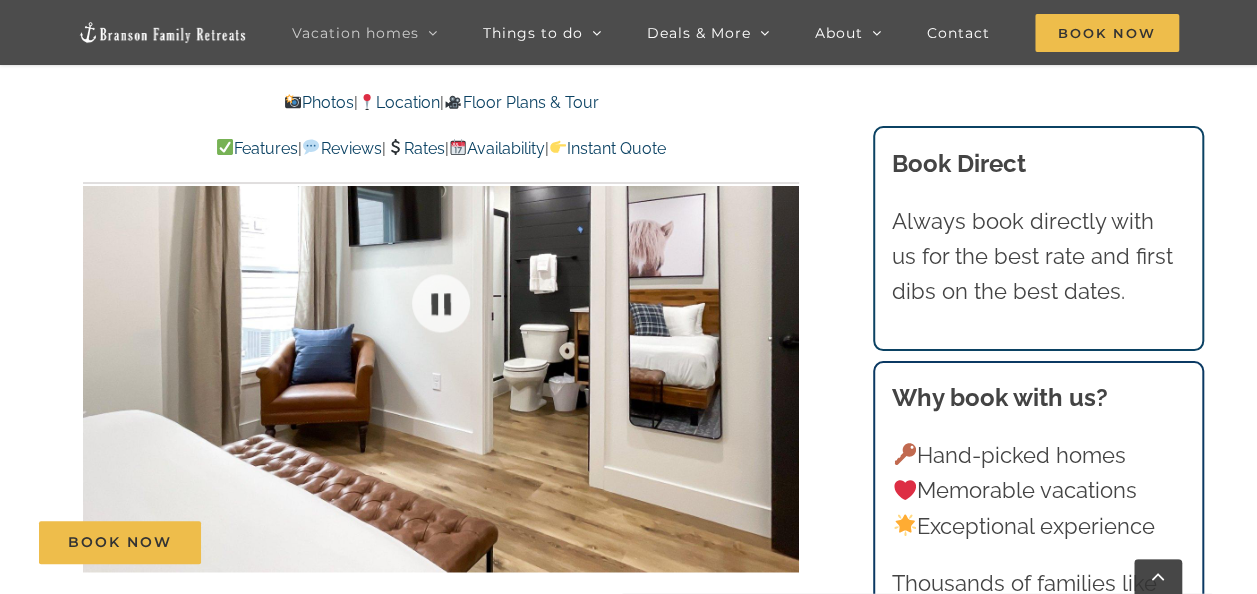click at bounding box center [441, 303] 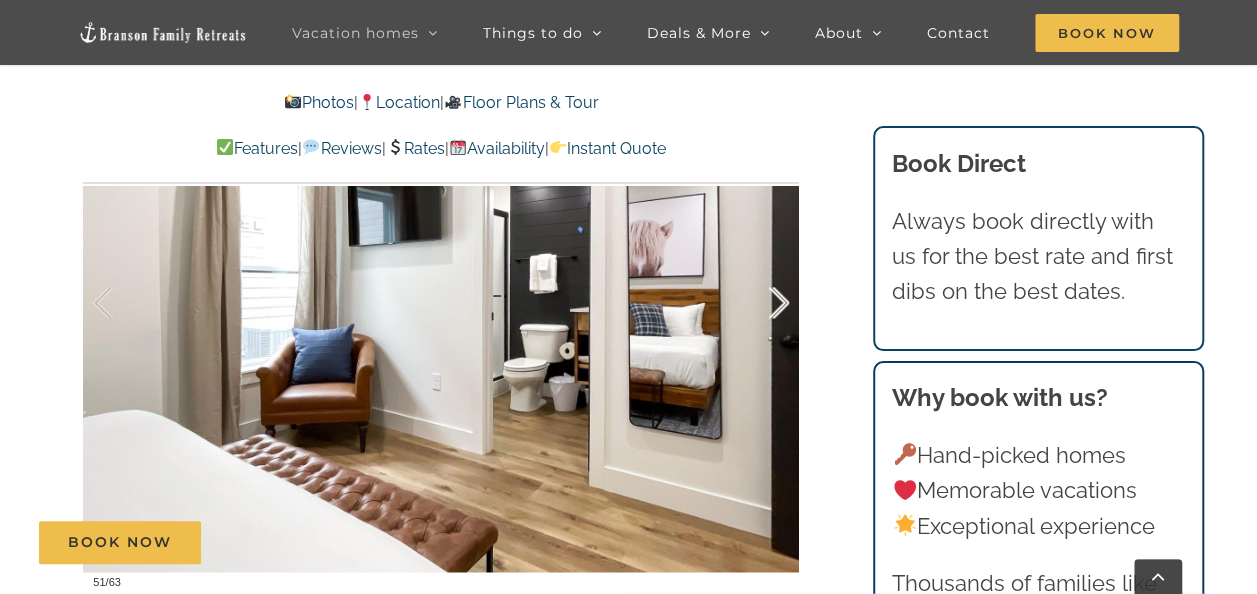 click at bounding box center (758, 303) 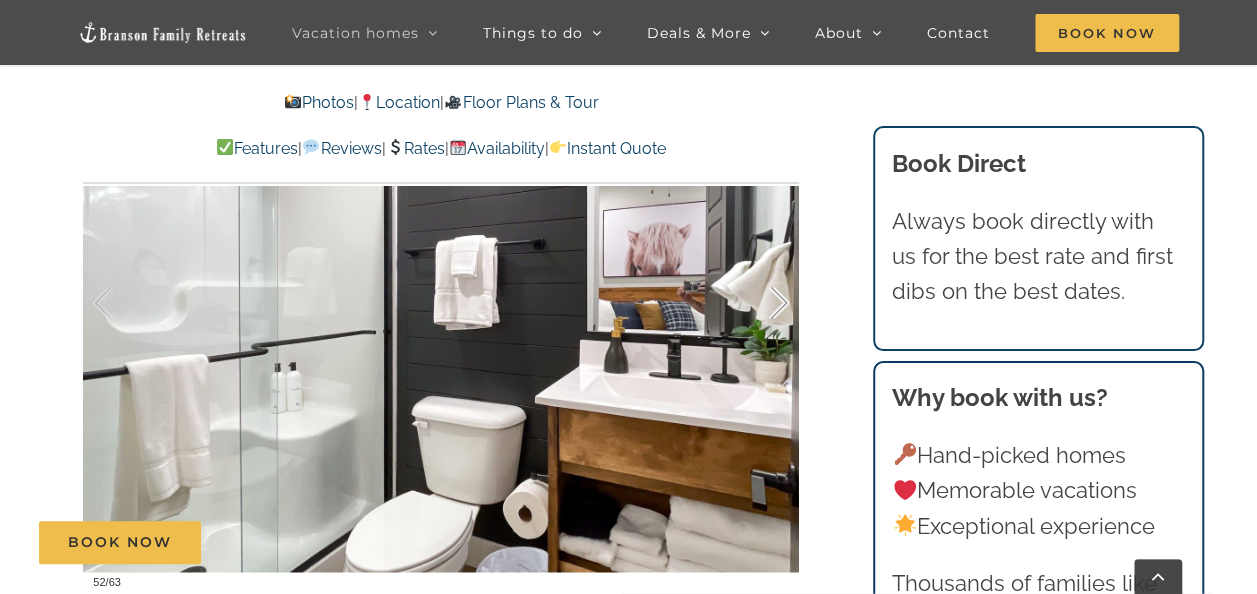 click at bounding box center [758, 303] 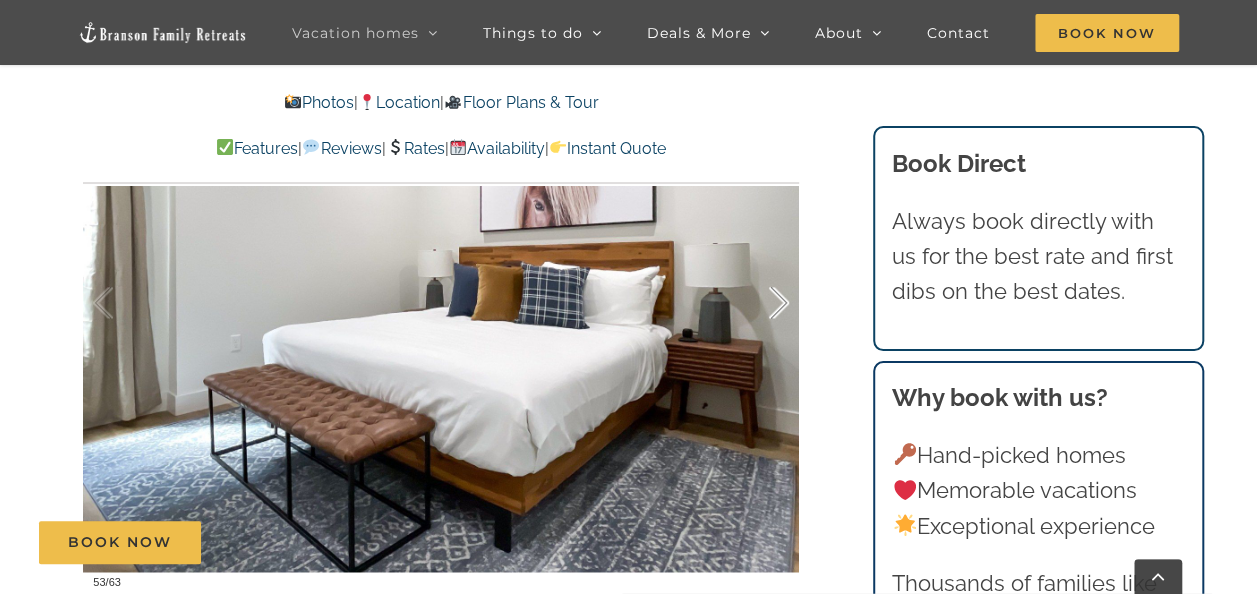 click at bounding box center [758, 303] 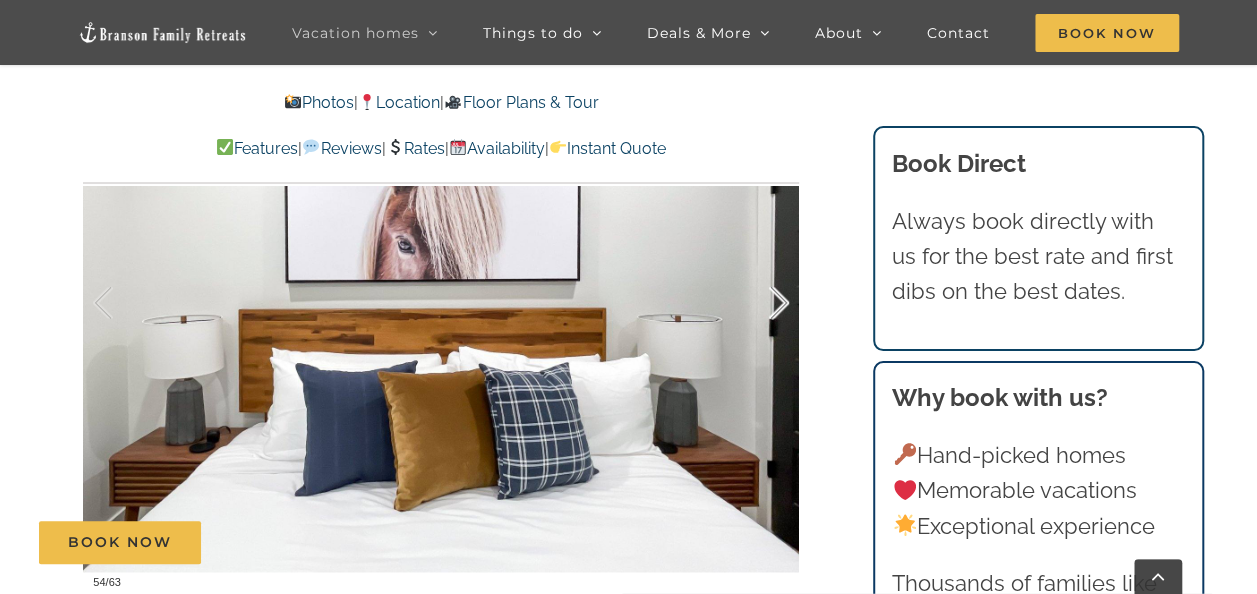click at bounding box center [758, 303] 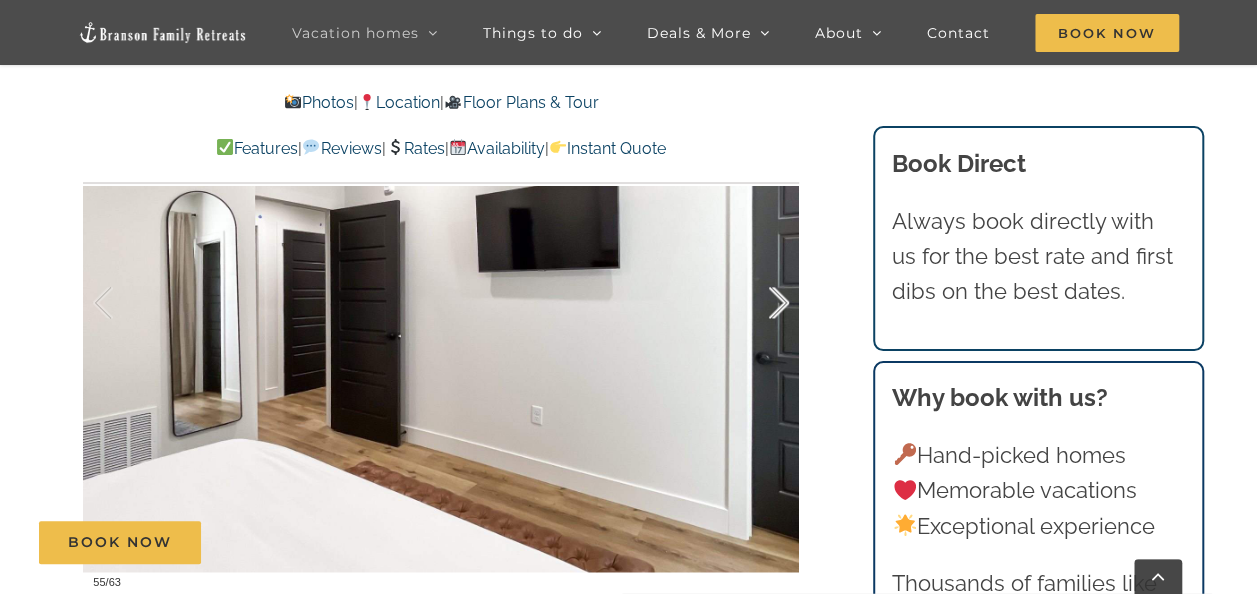 click at bounding box center [758, 303] 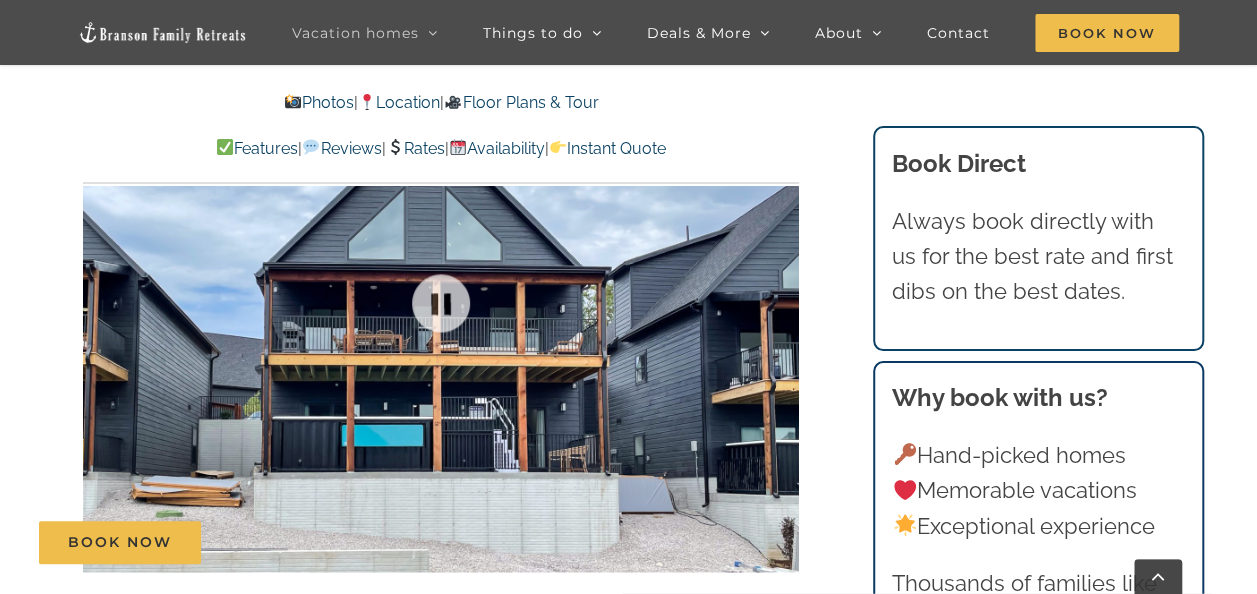click on "56  /  63" at bounding box center [441, 303] 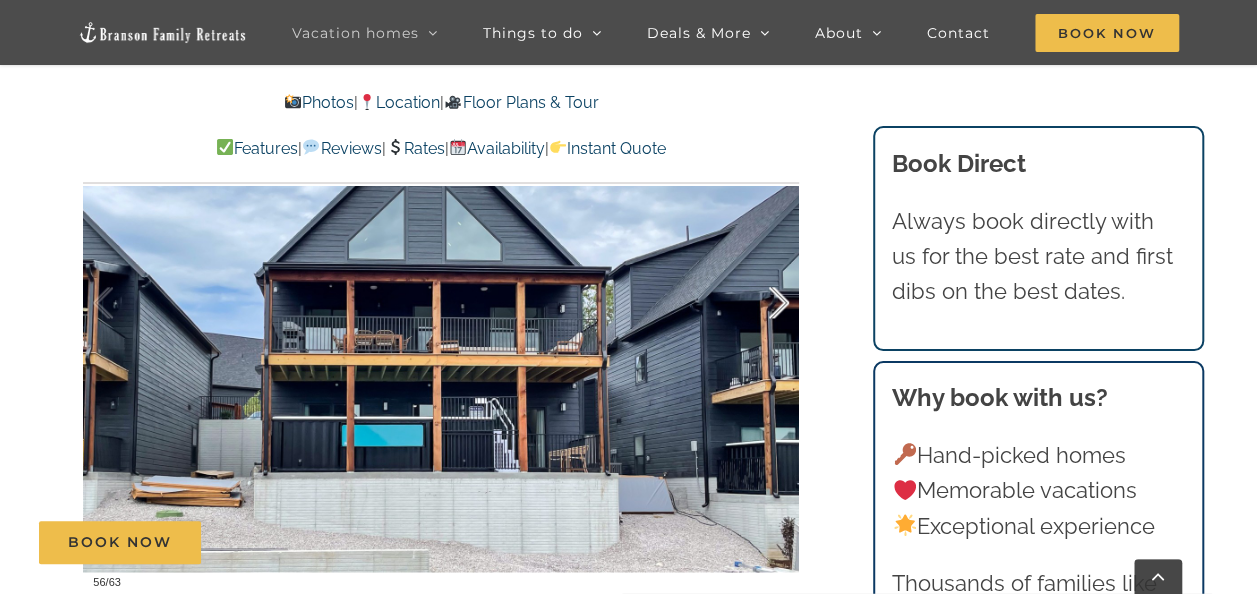 click at bounding box center [758, 303] 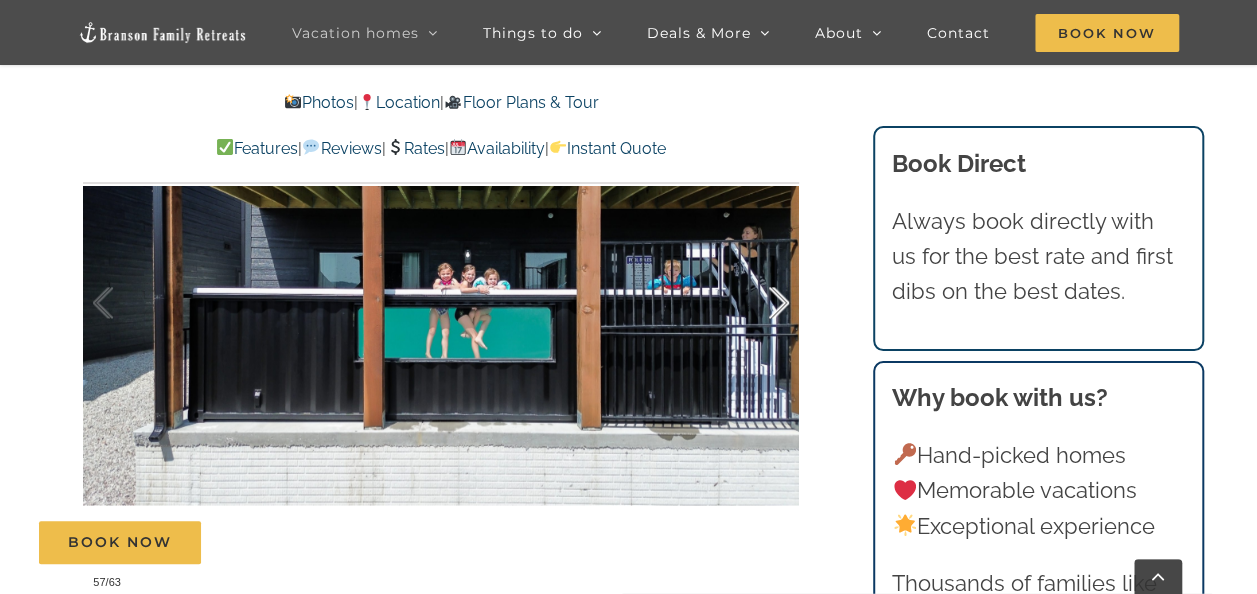 click at bounding box center (758, 303) 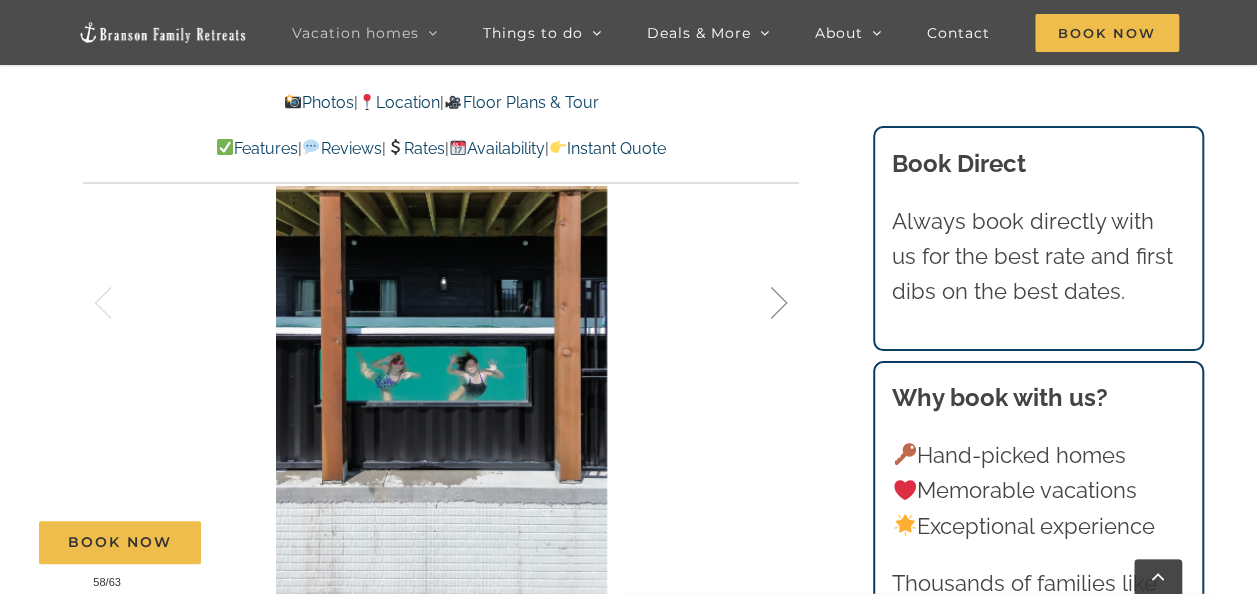 click at bounding box center [758, 303] 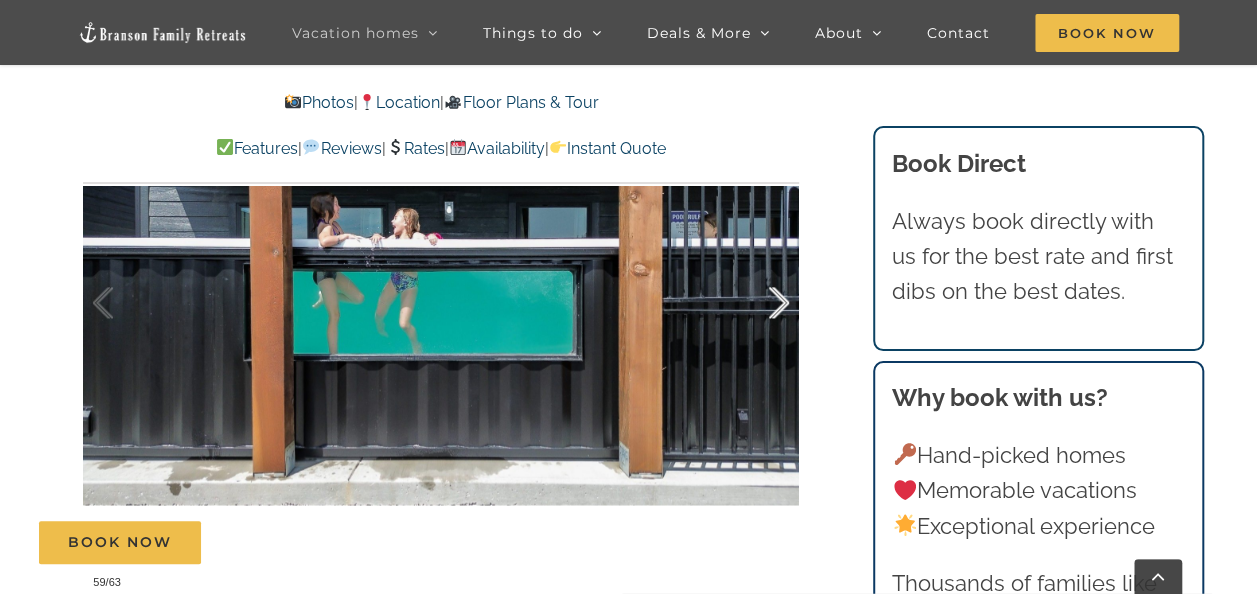 click at bounding box center [758, 303] 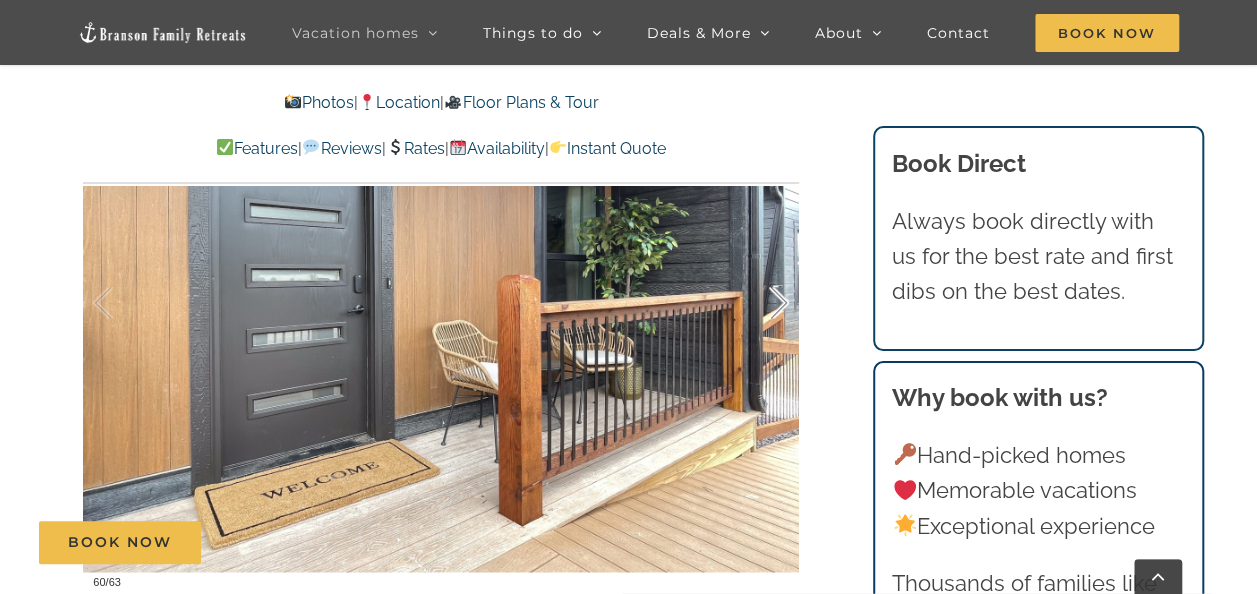 click at bounding box center [758, 303] 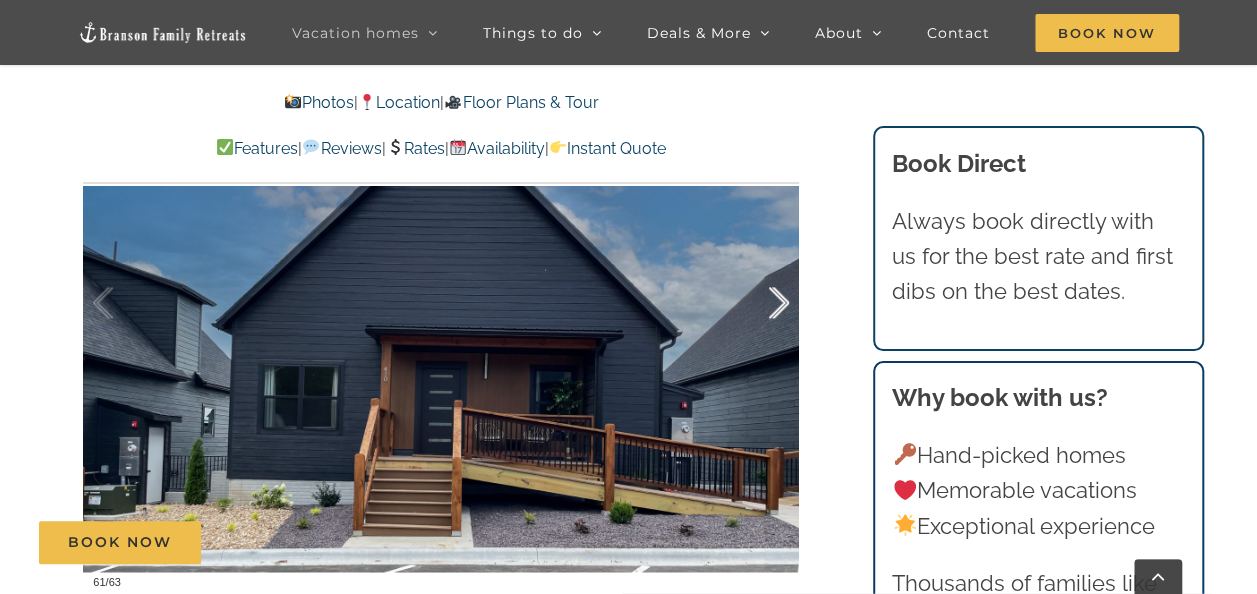 click at bounding box center (758, 303) 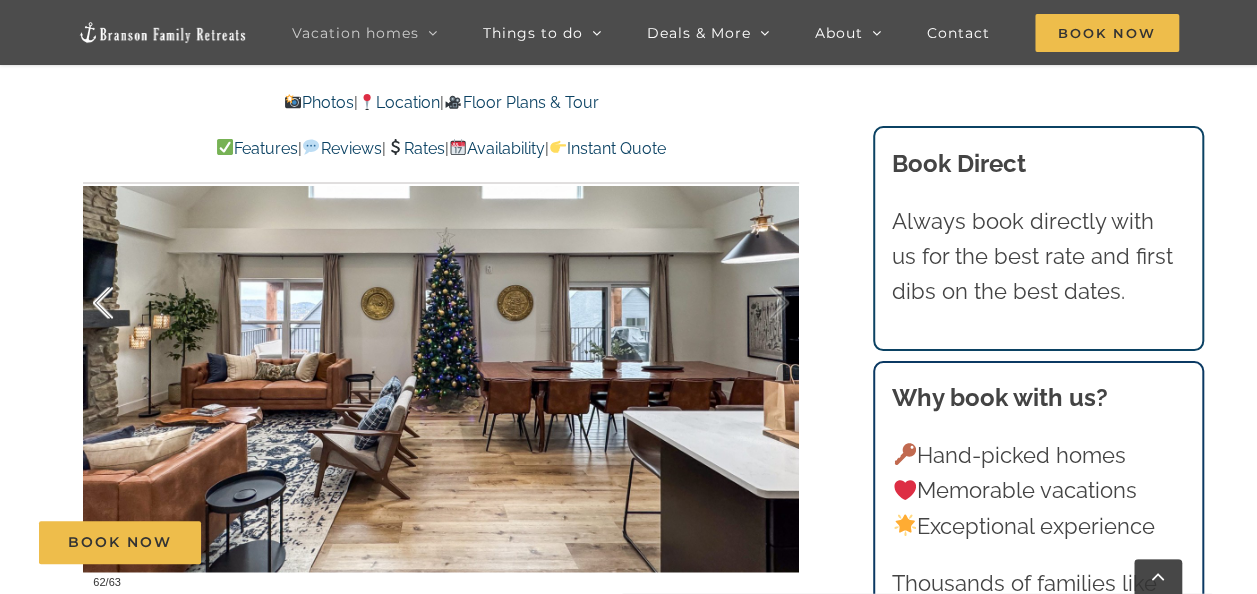 click at bounding box center (124, 303) 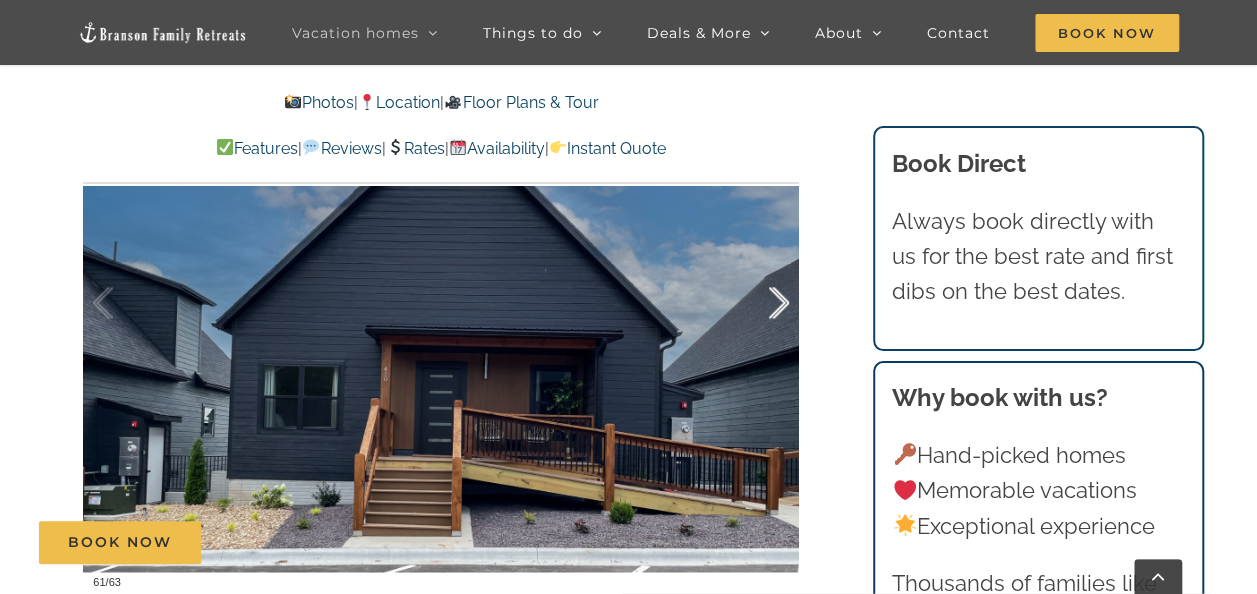 click at bounding box center [758, 303] 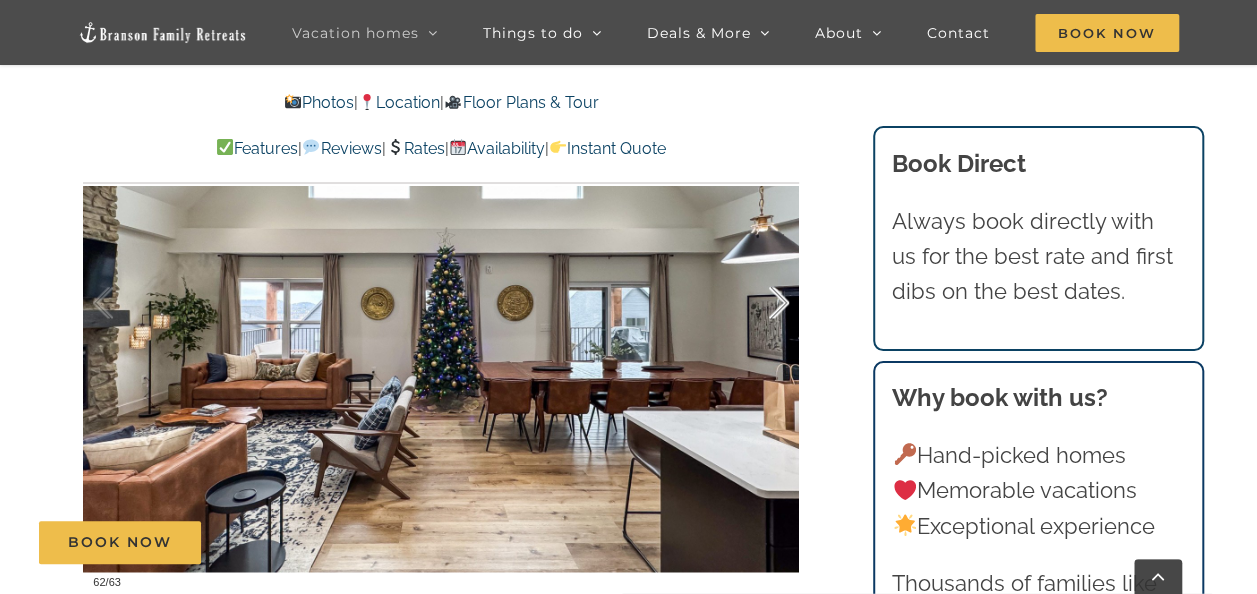 click at bounding box center (758, 303) 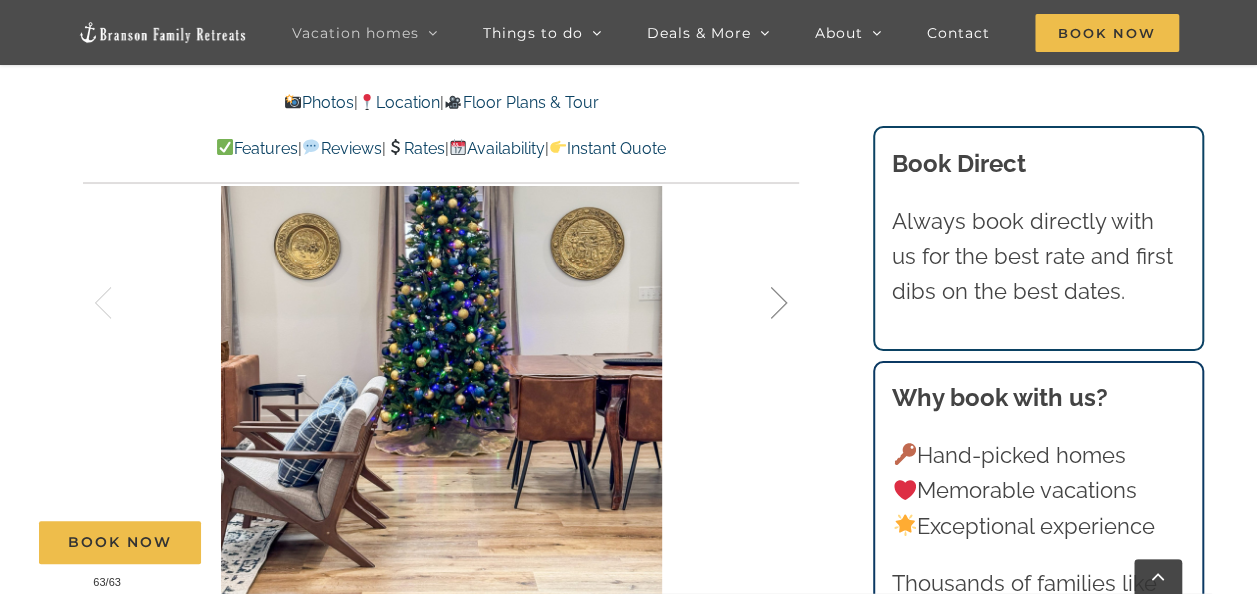 click at bounding box center [758, 303] 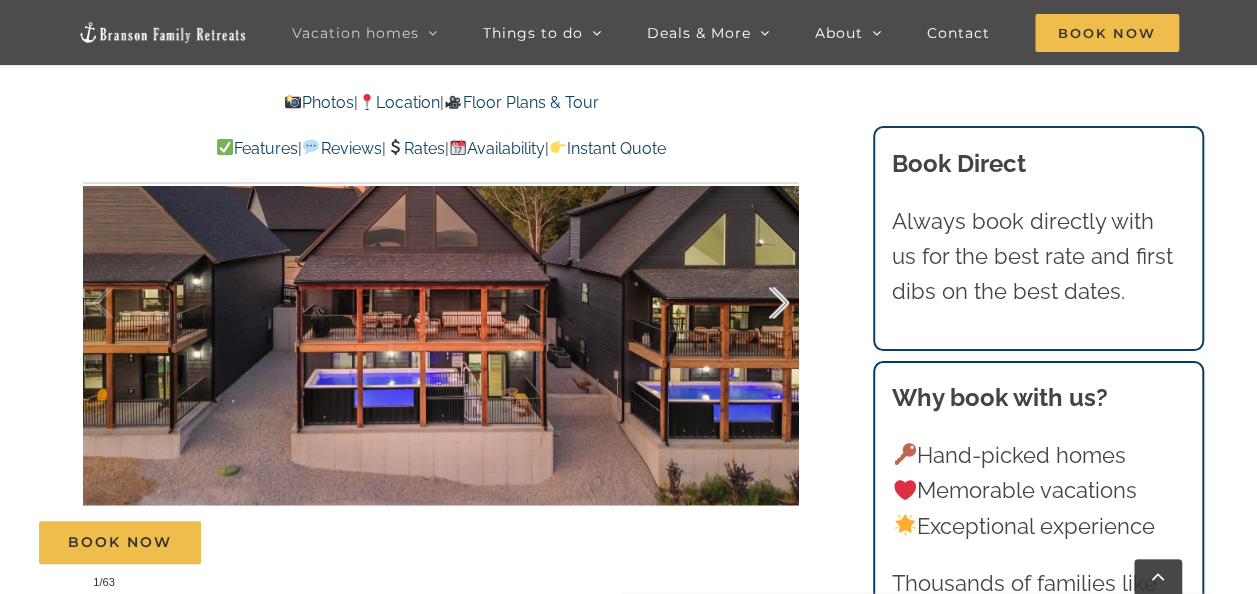 click at bounding box center (758, 303) 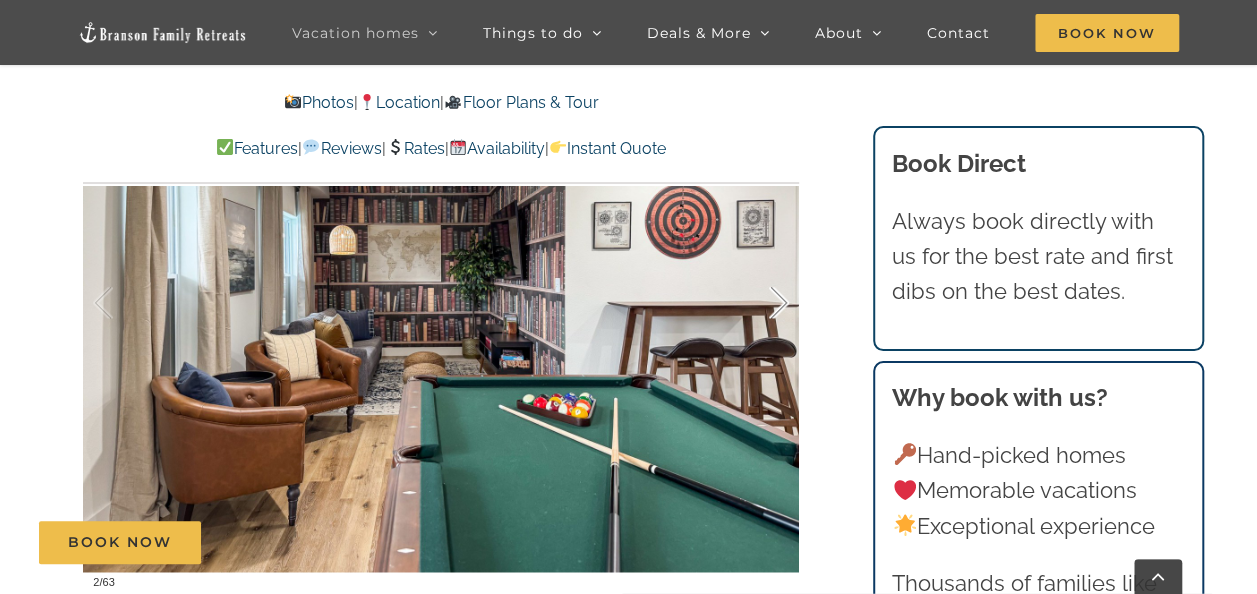 click at bounding box center [758, 303] 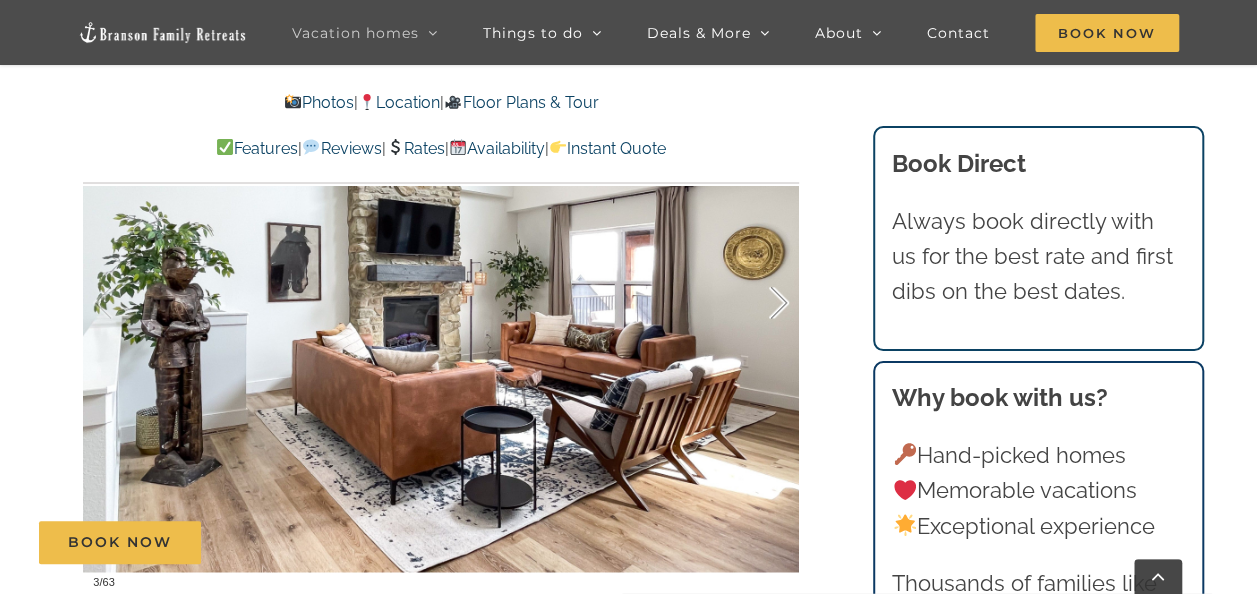 click at bounding box center (758, 303) 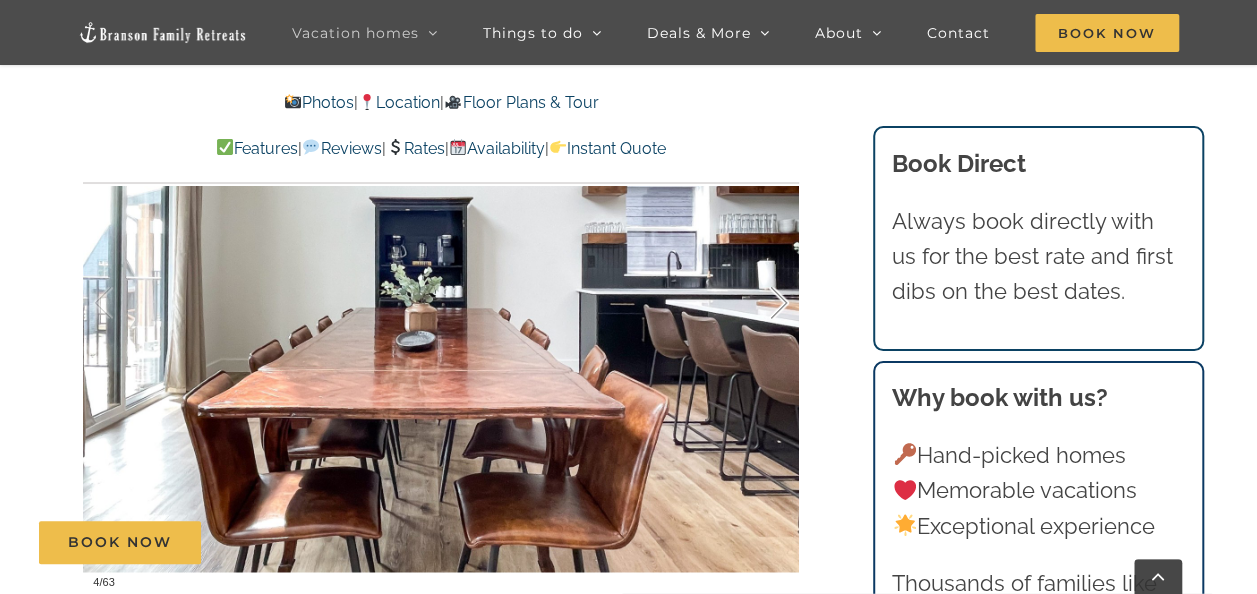 click at bounding box center (758, 303) 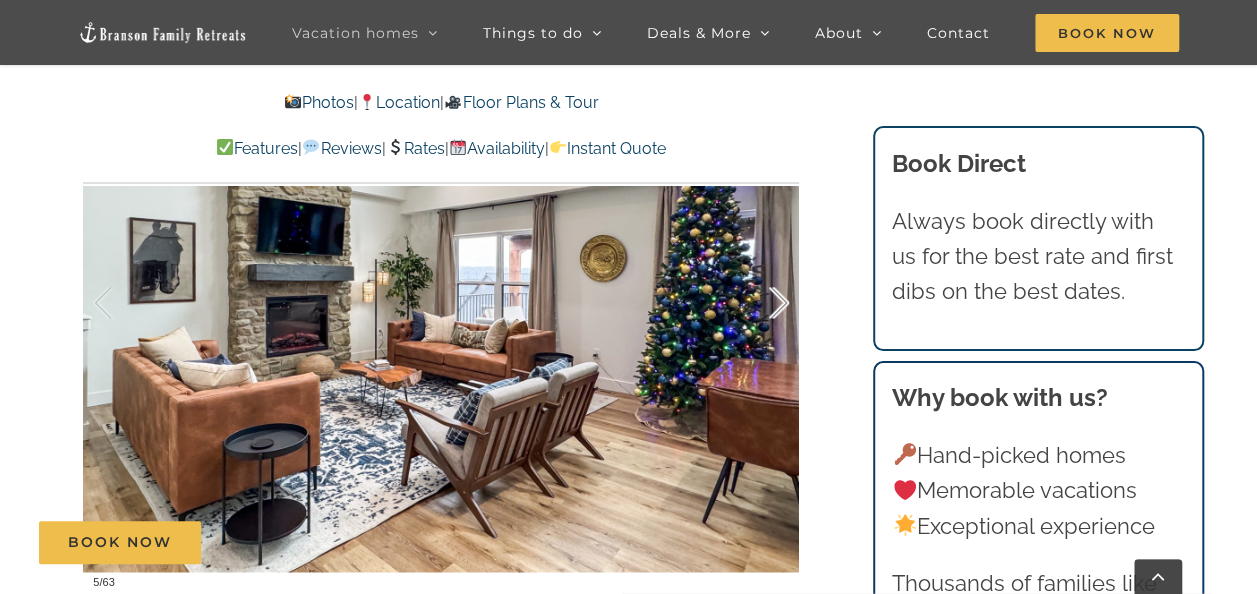 click at bounding box center (758, 303) 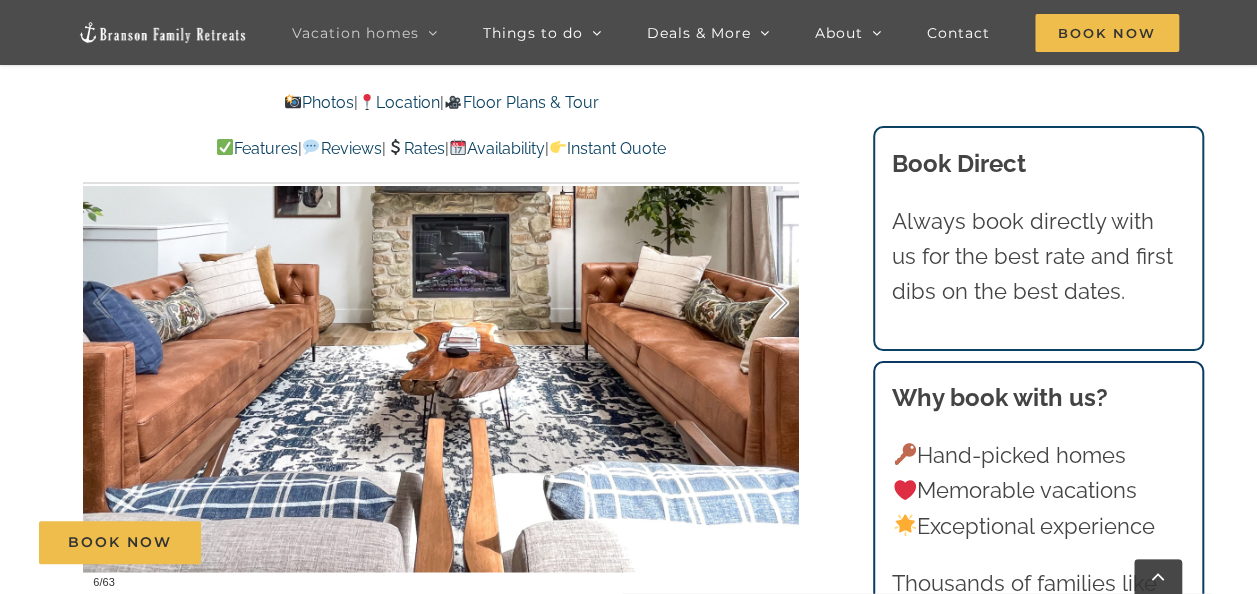 click at bounding box center [758, 303] 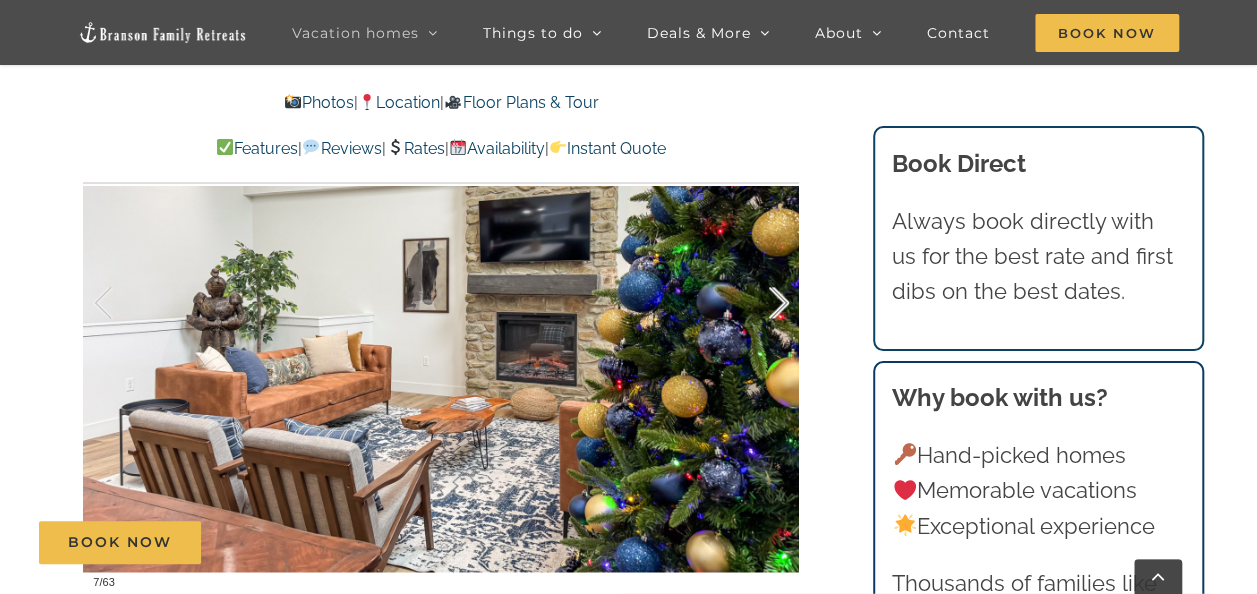 click at bounding box center [758, 303] 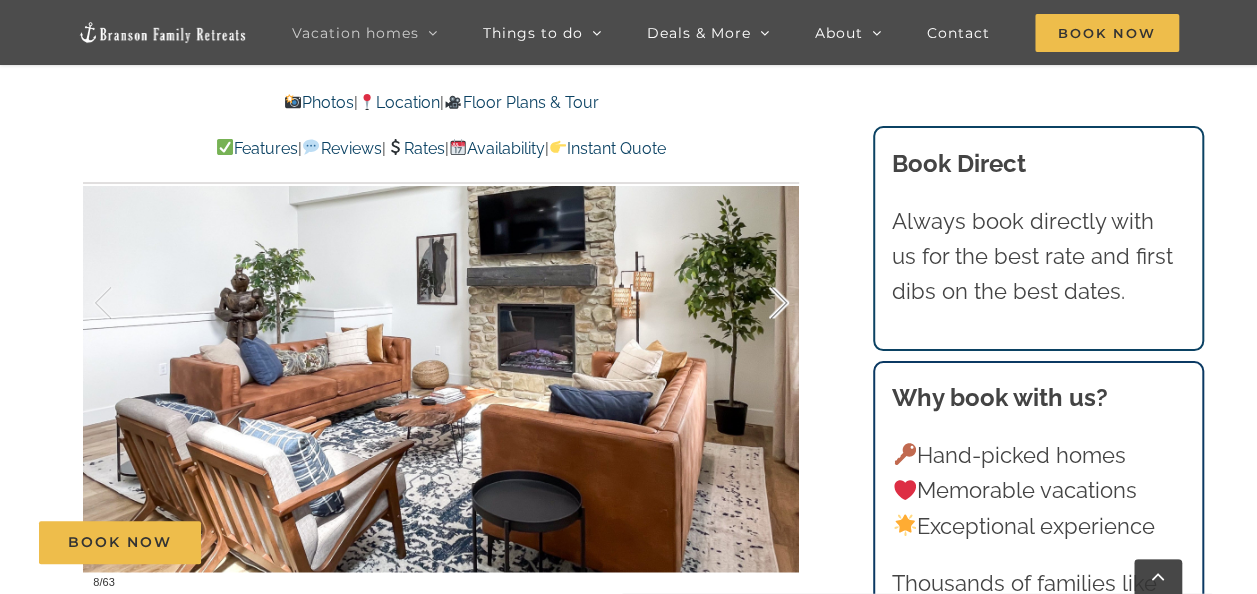 click at bounding box center (758, 303) 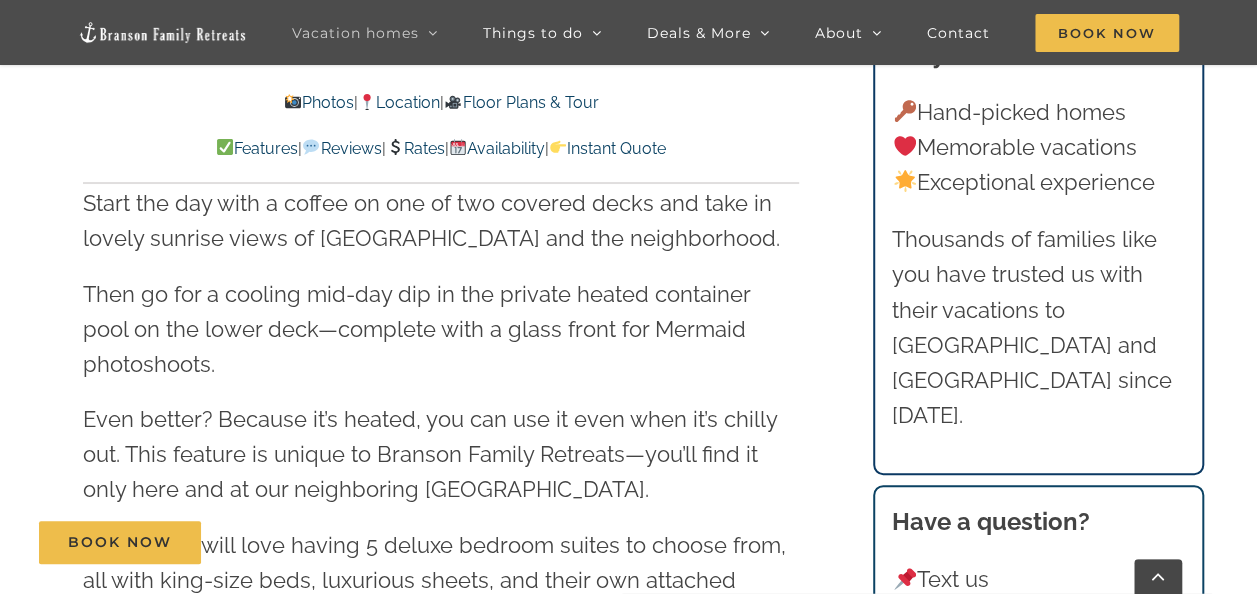 scroll, scrollTop: 2100, scrollLeft: 0, axis: vertical 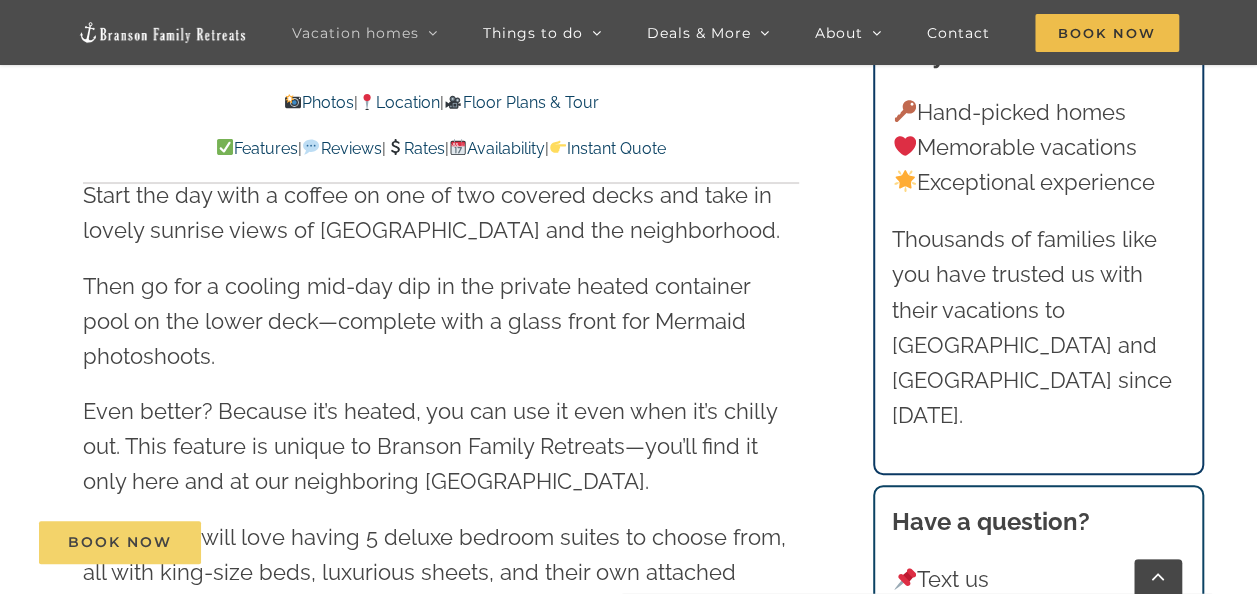 click on "Book Now" at bounding box center (120, 542) 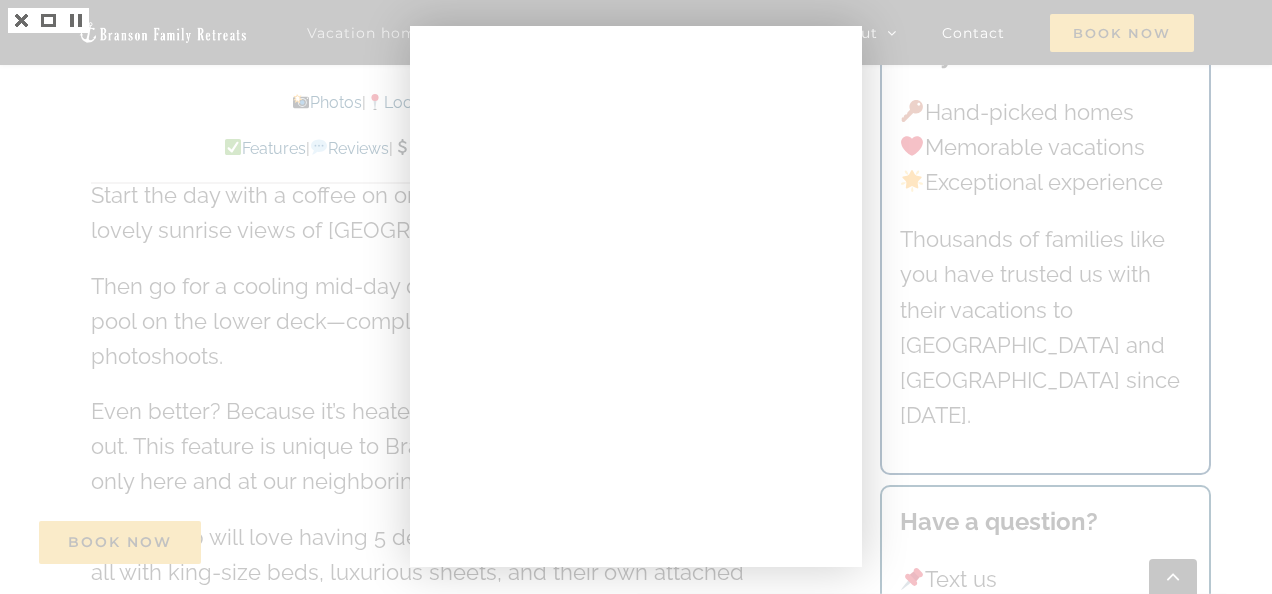 click at bounding box center [636, 297] 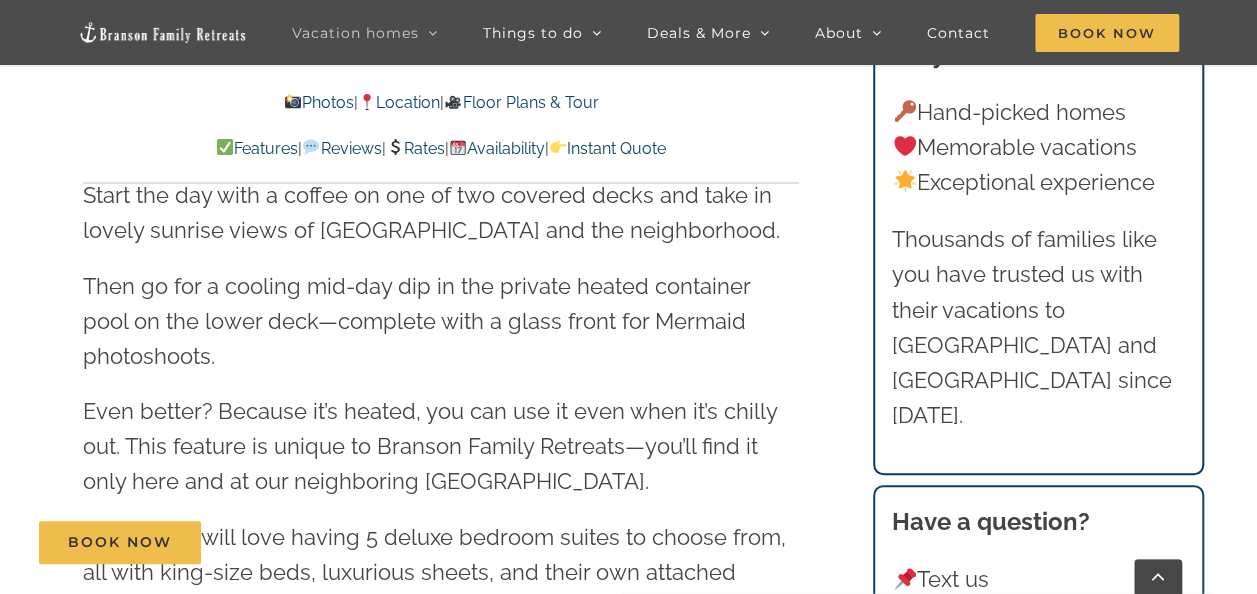 click on "Availability" at bounding box center (497, 148) 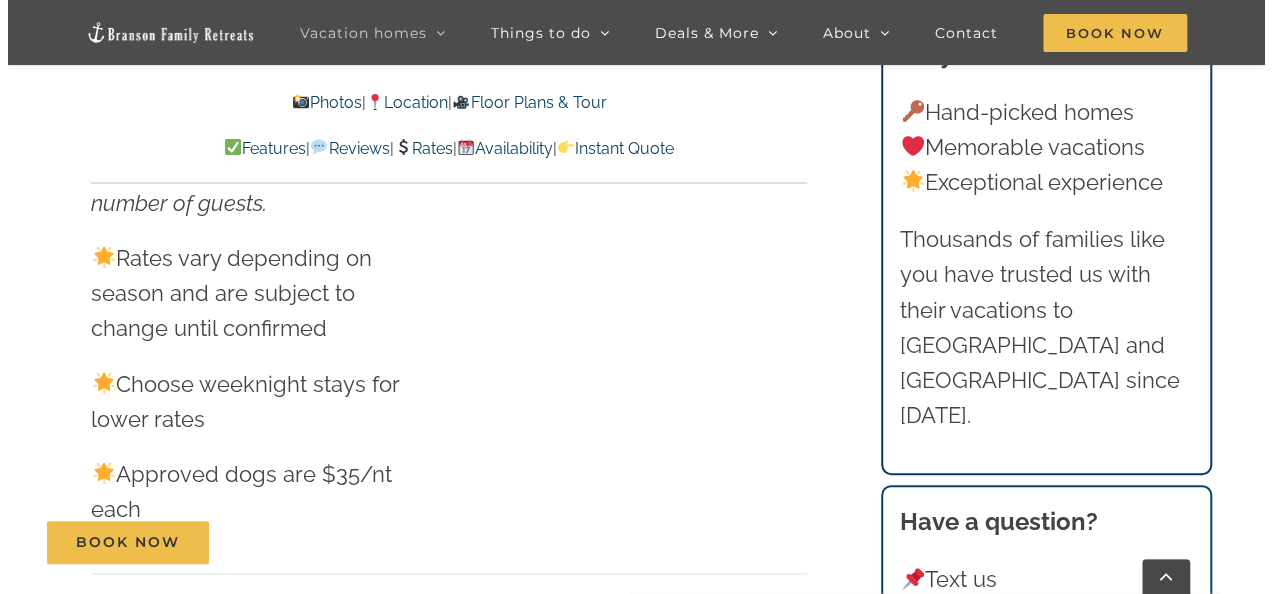 scroll, scrollTop: 12328, scrollLeft: 0, axis: vertical 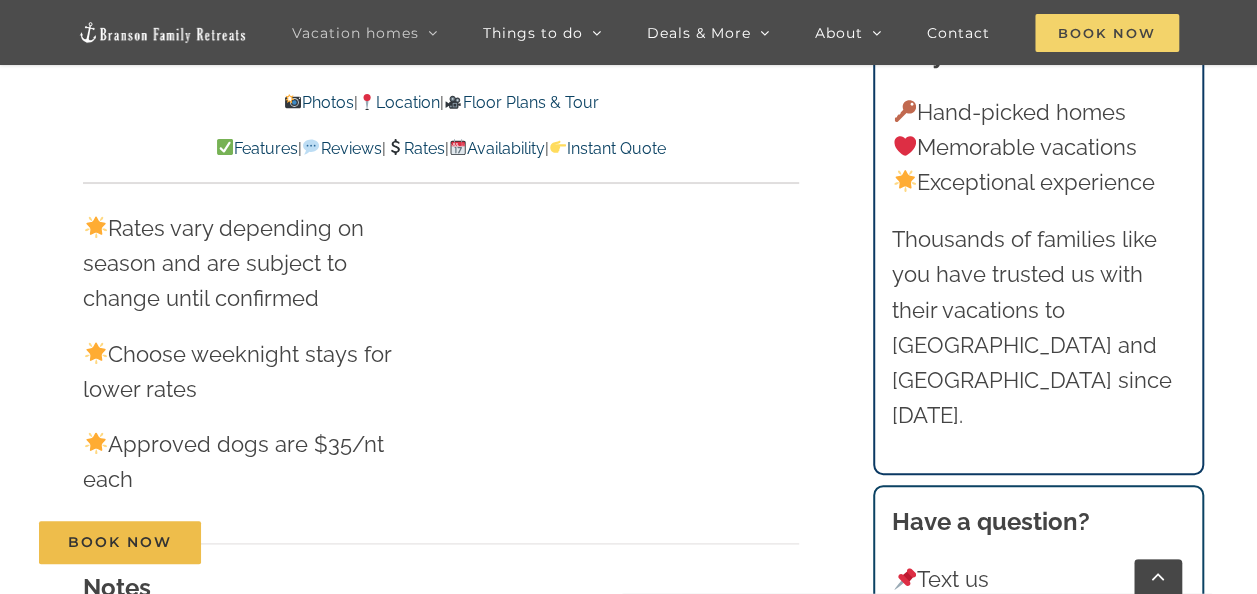 click on "Book Now" at bounding box center [1107, 33] 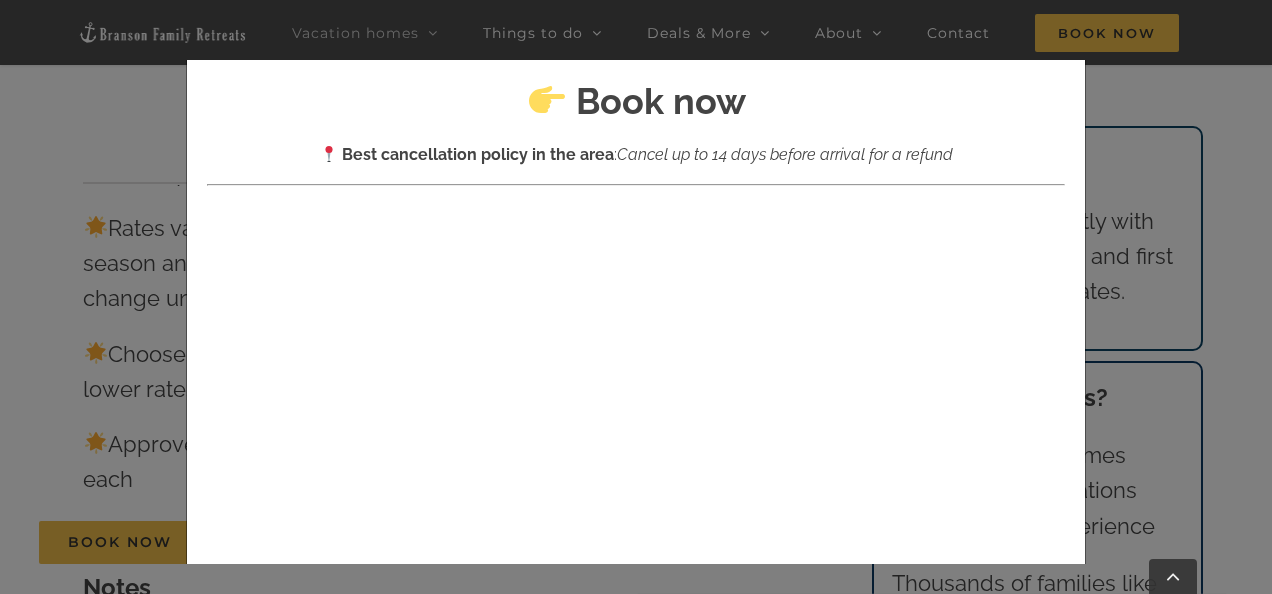 scroll, scrollTop: 100, scrollLeft: 0, axis: vertical 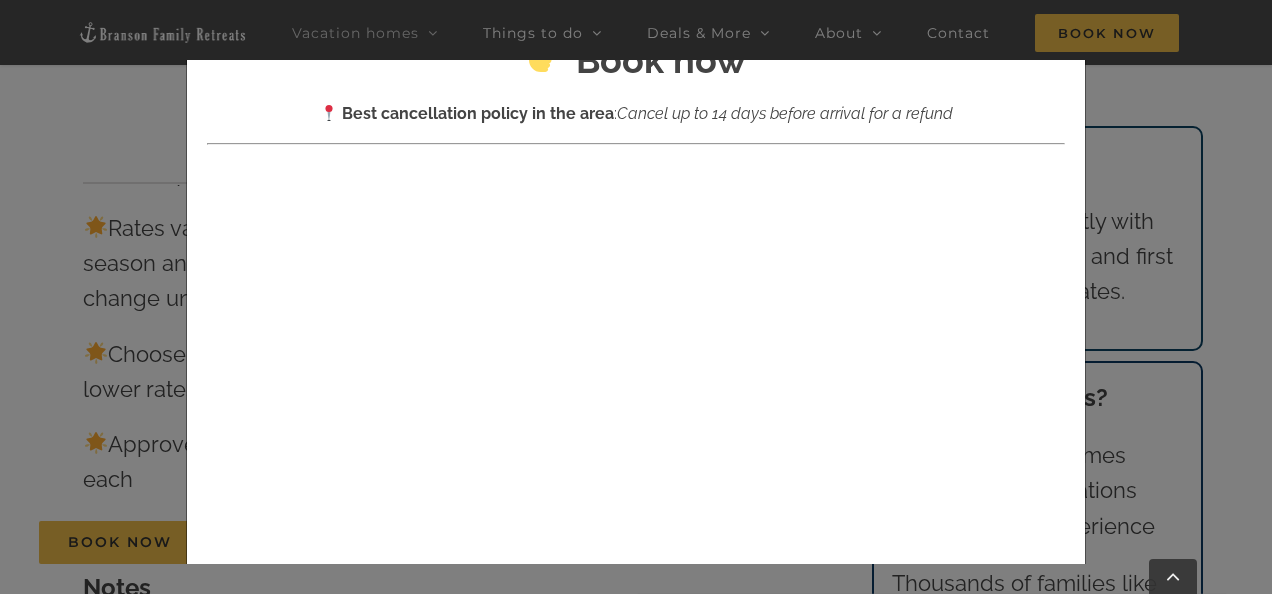 click at bounding box center [636, 588] 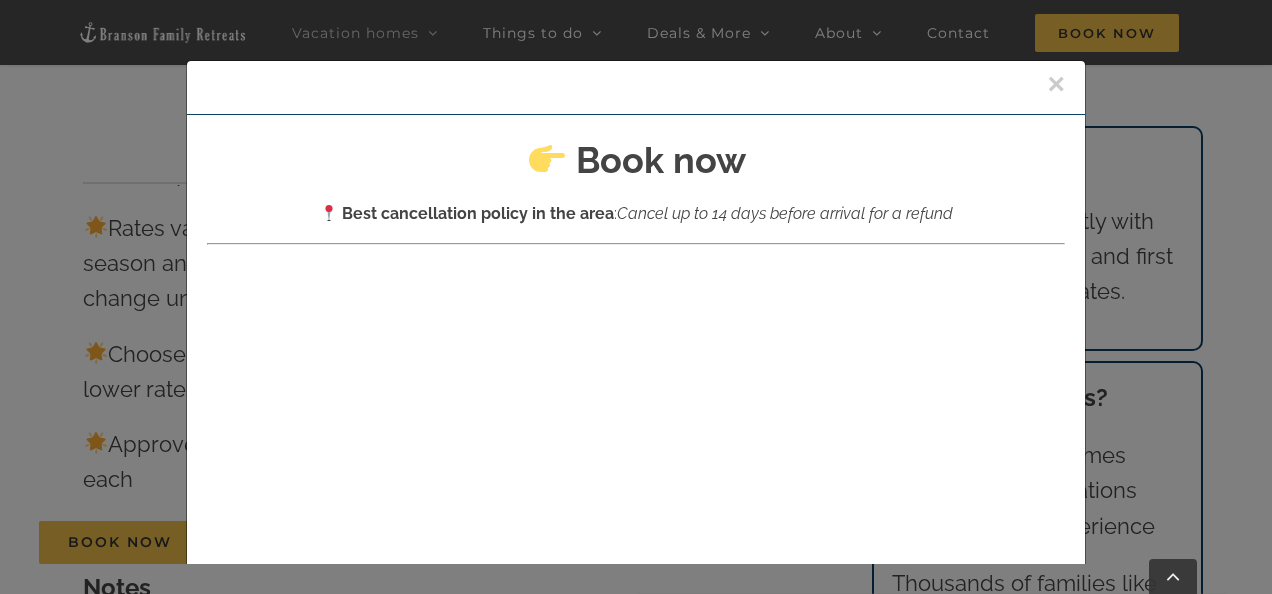 scroll, scrollTop: 100, scrollLeft: 0, axis: vertical 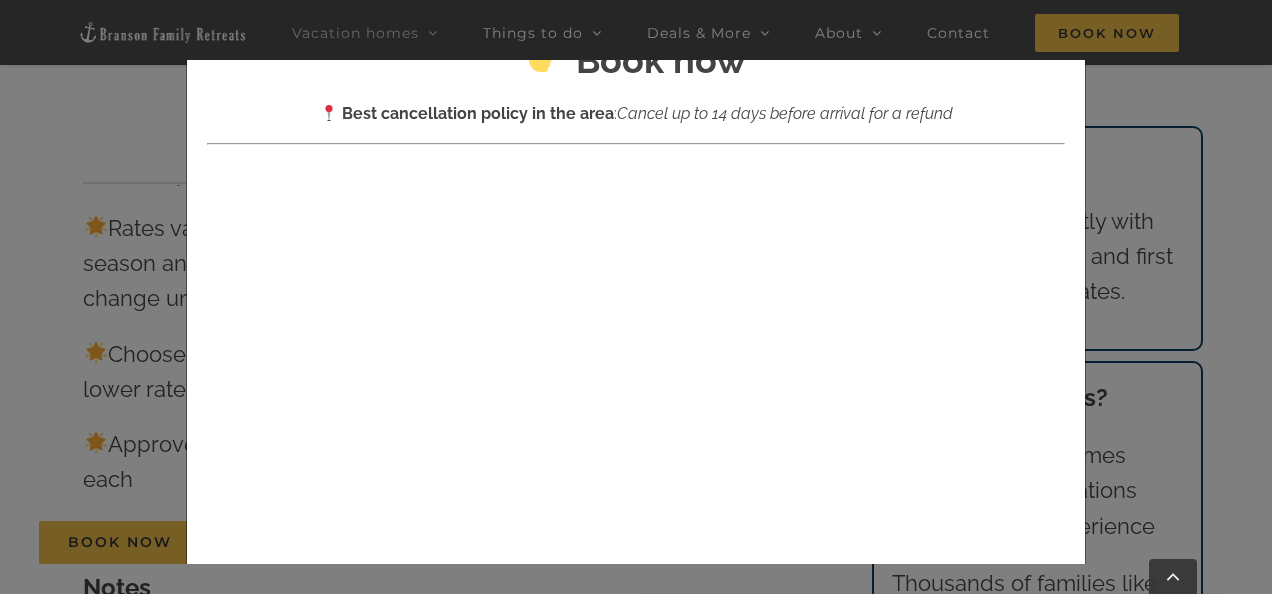 click on "Book now
Best cancellation policy in the area :  Cancel up to 14 days before arrival for a refund" at bounding box center [636, 546] 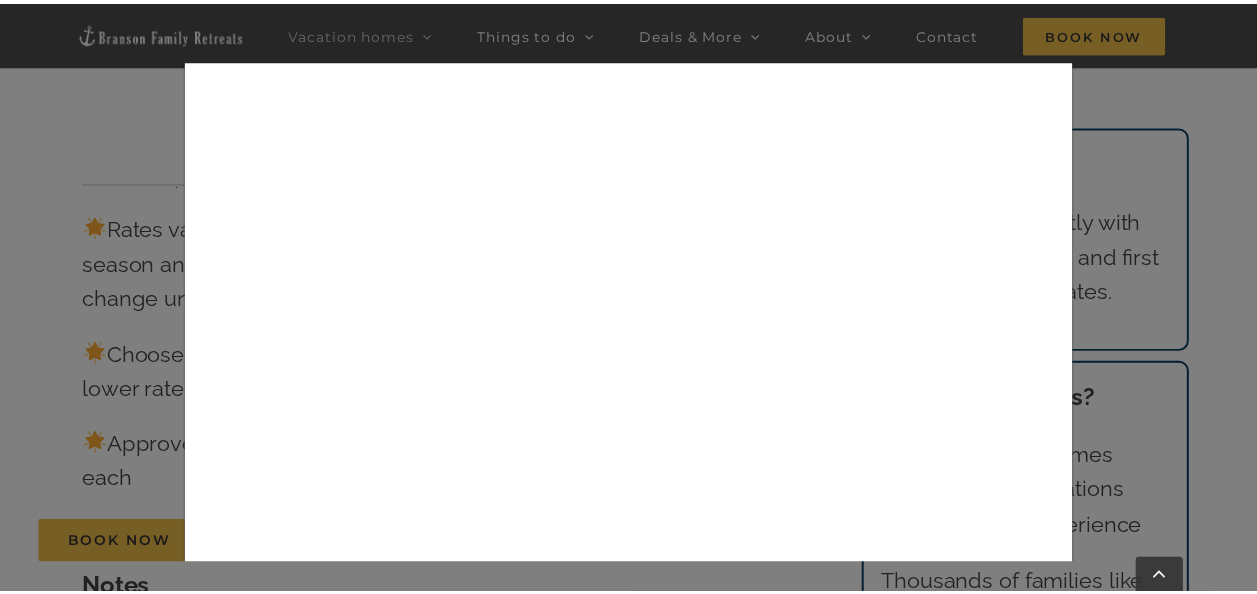 scroll, scrollTop: 100, scrollLeft: 0, axis: vertical 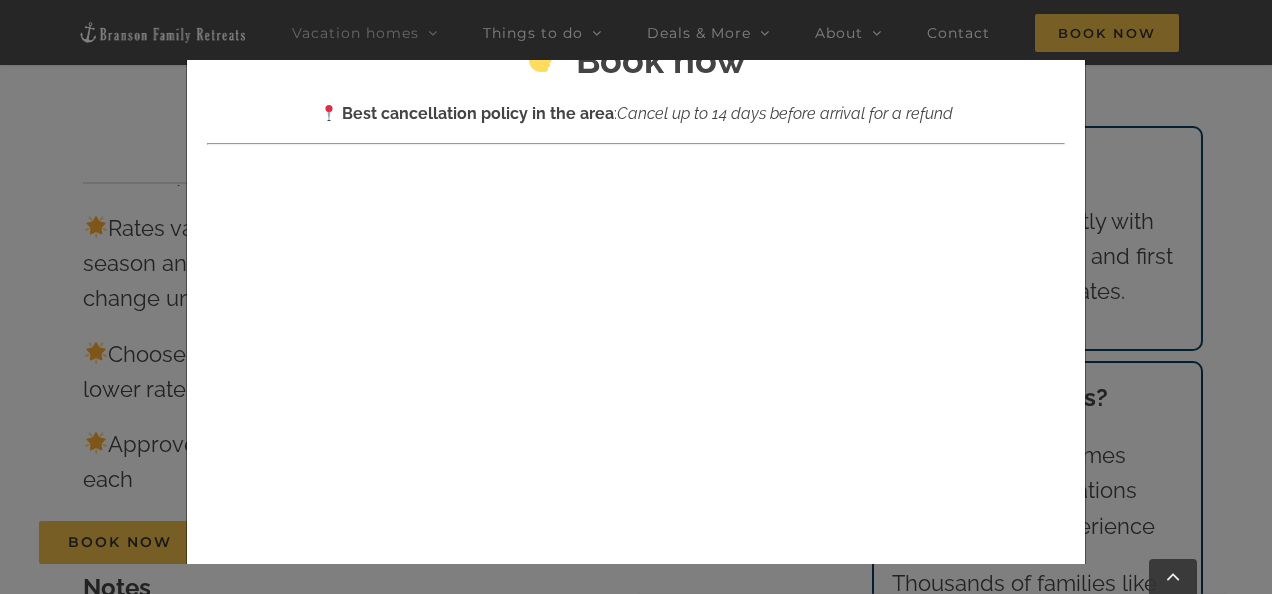 click on "×
Book now
Best cancellation policy in the area :  Cancel up to 14 days before arrival for a refund
Close" at bounding box center (636, 297) 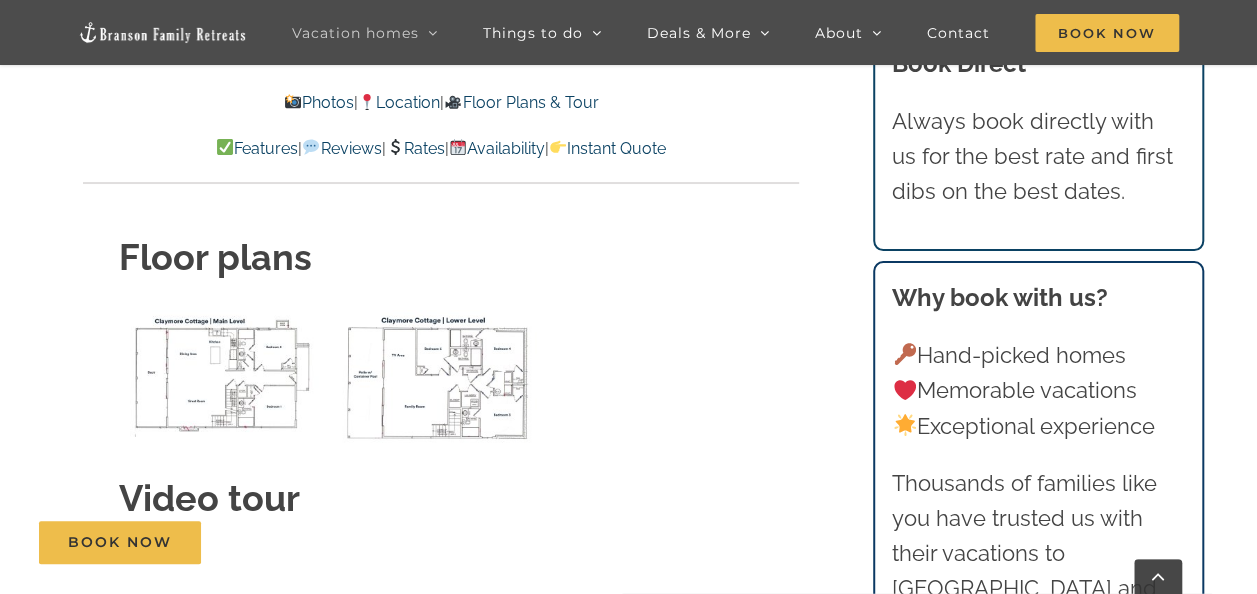 scroll, scrollTop: 6968, scrollLeft: 0, axis: vertical 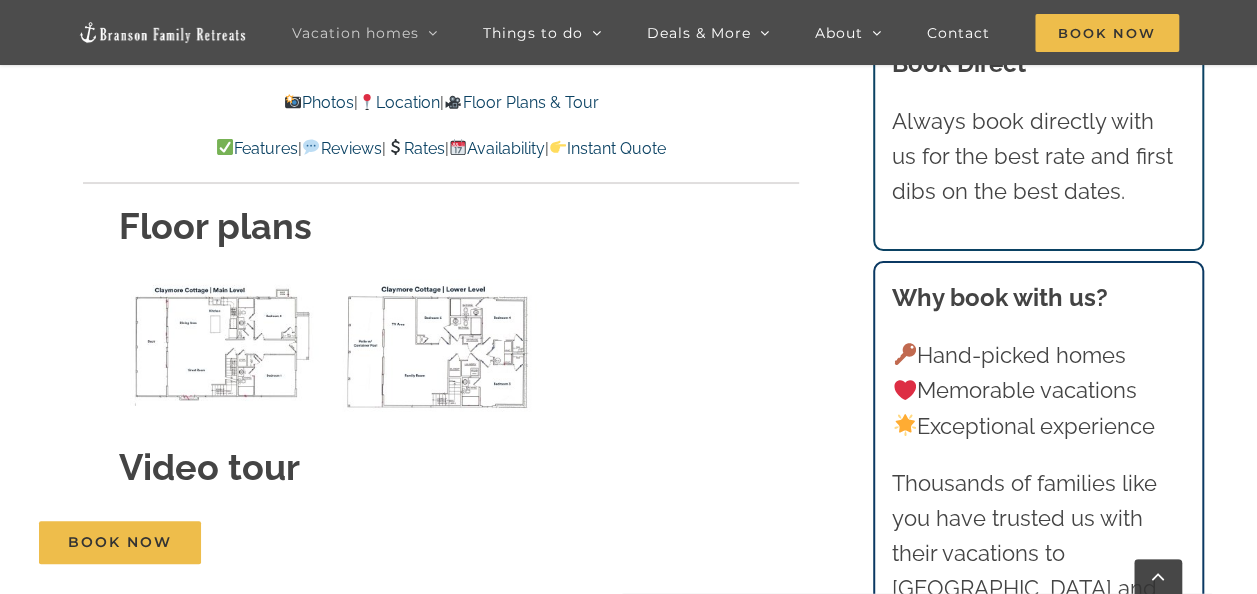 click at bounding box center [223, 342] 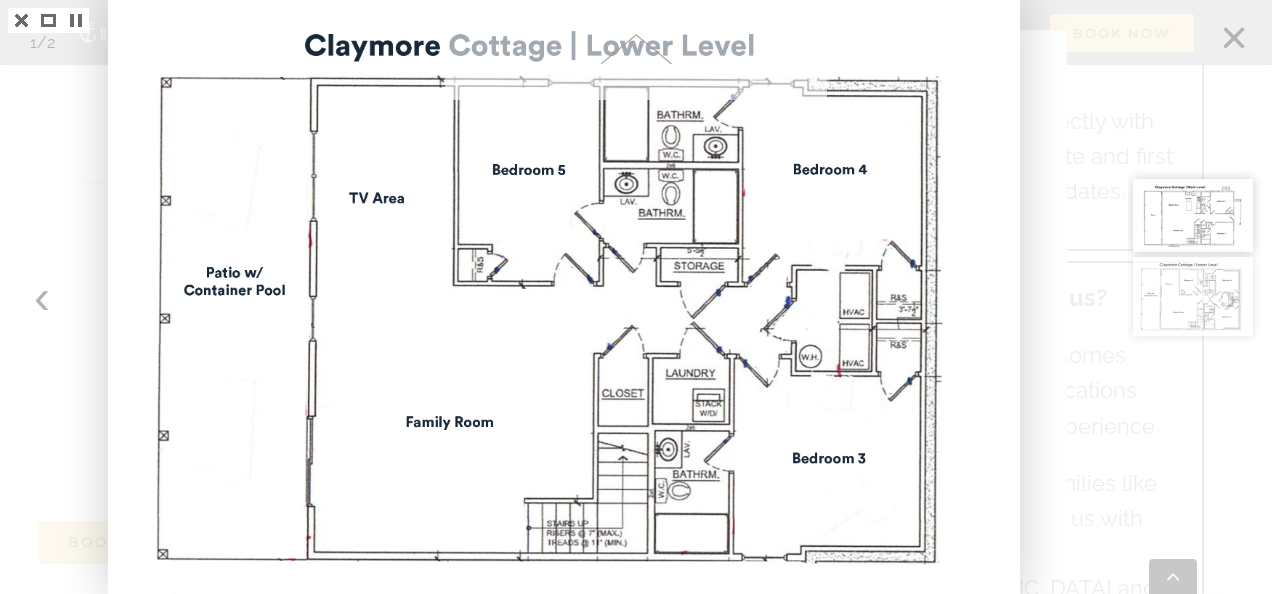 click at bounding box center (636, 297) 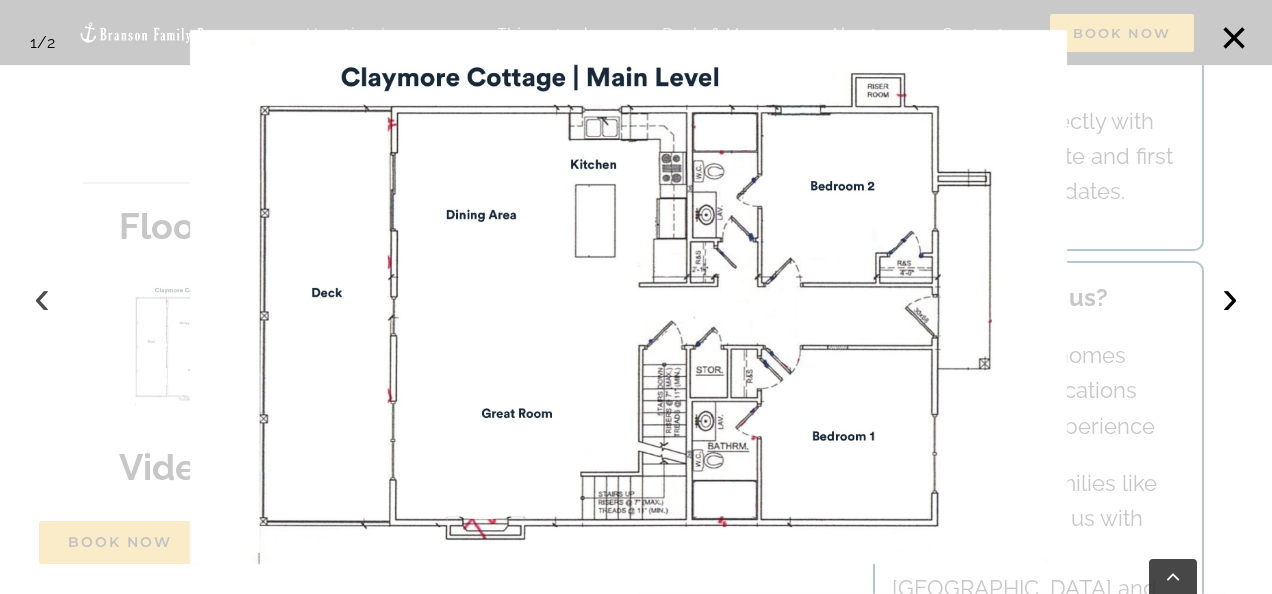 click on "‹" at bounding box center [42, 297] 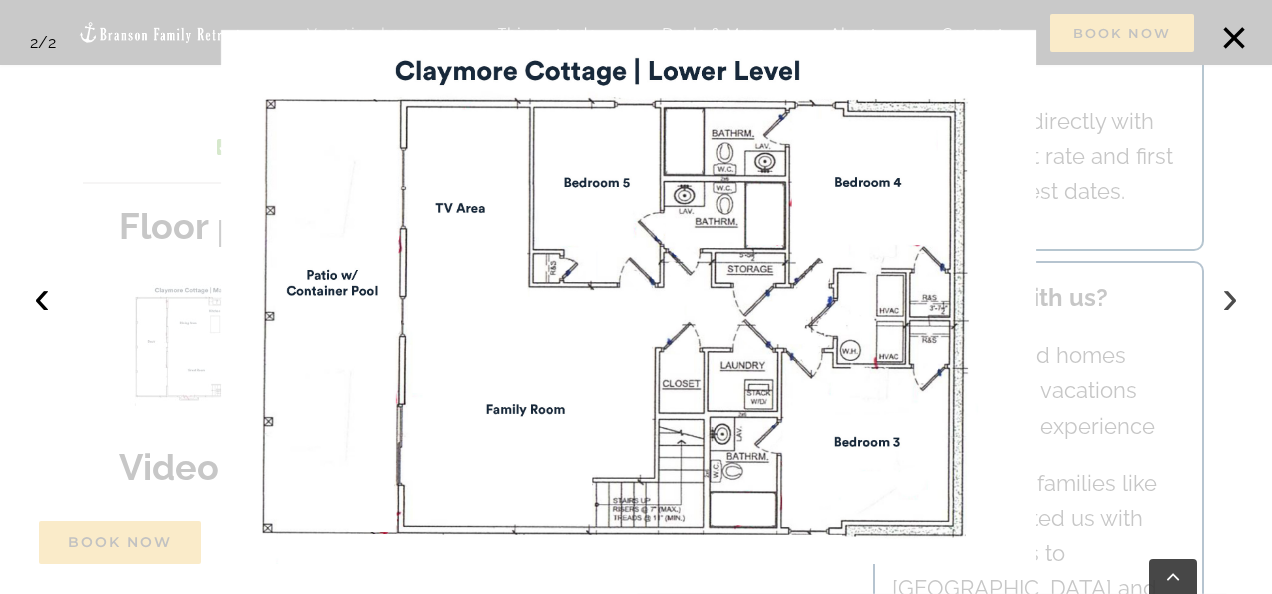 click on "›" at bounding box center [1230, 297] 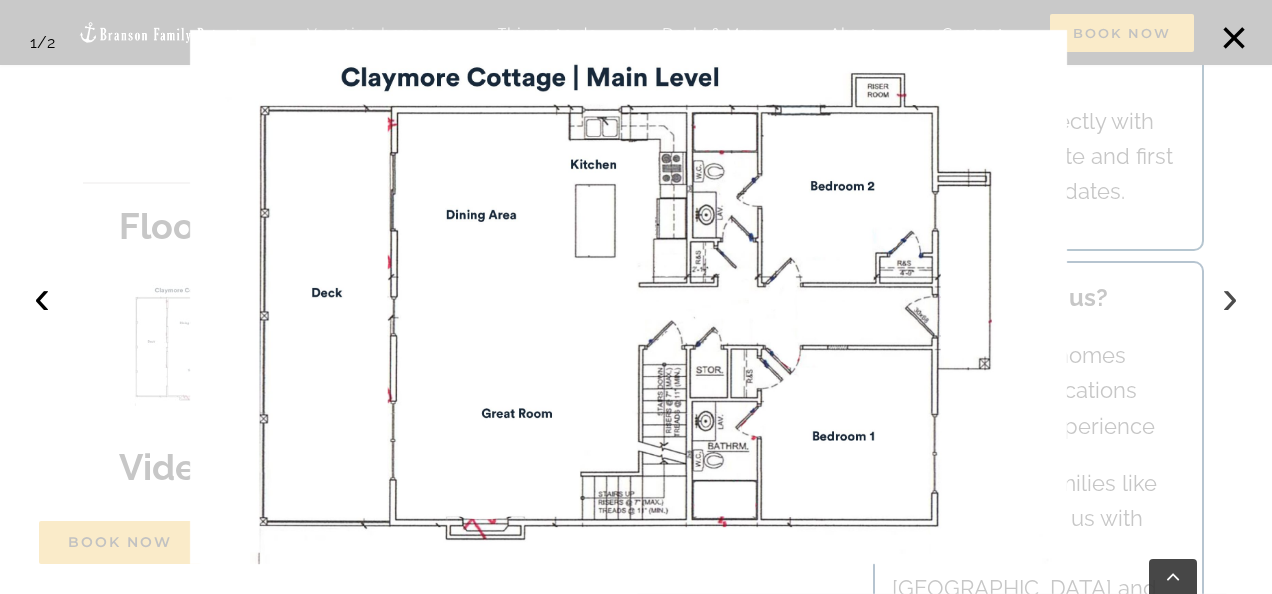 click on "›" at bounding box center [1230, 297] 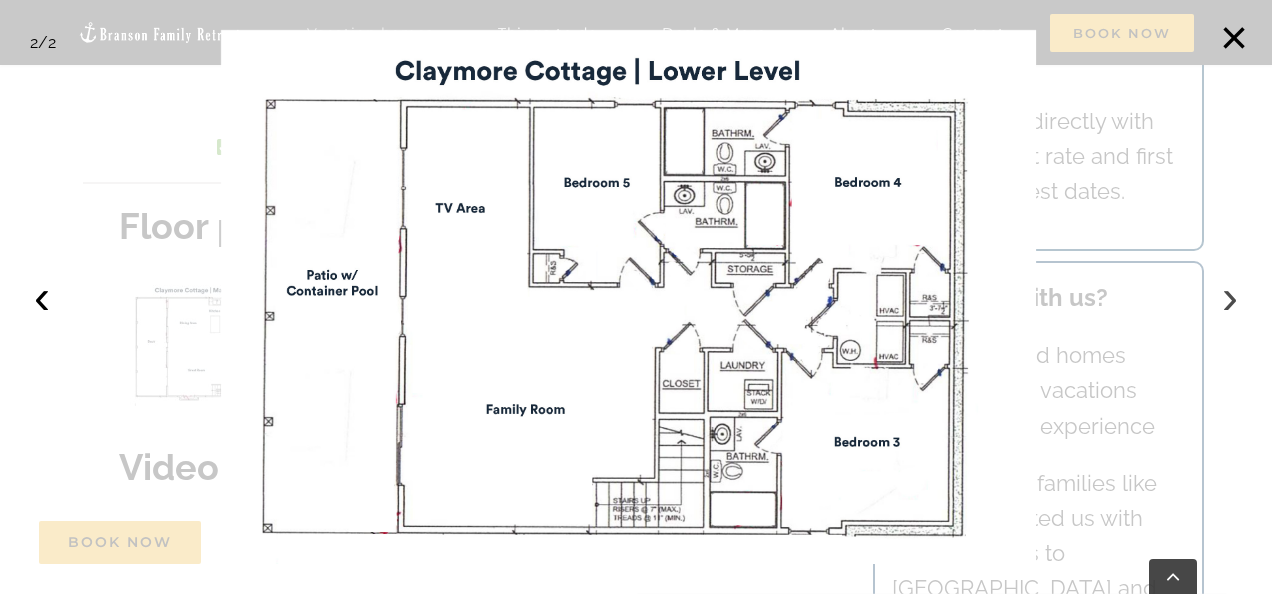 click on "›" at bounding box center (1230, 297) 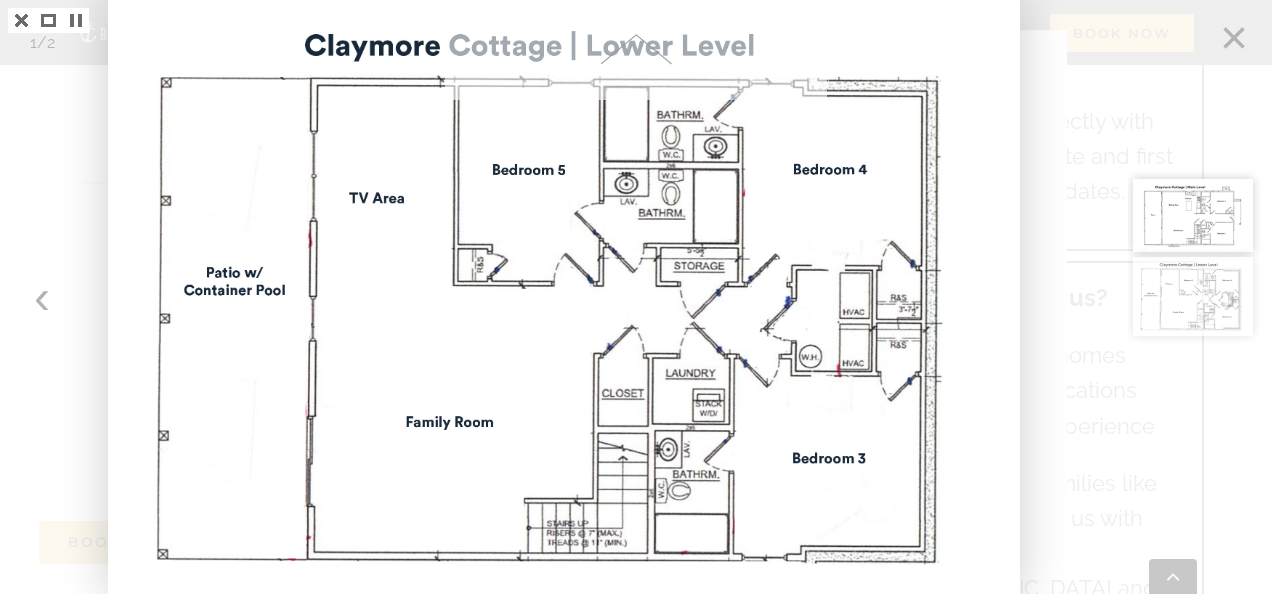 click at bounding box center [1200, 297] 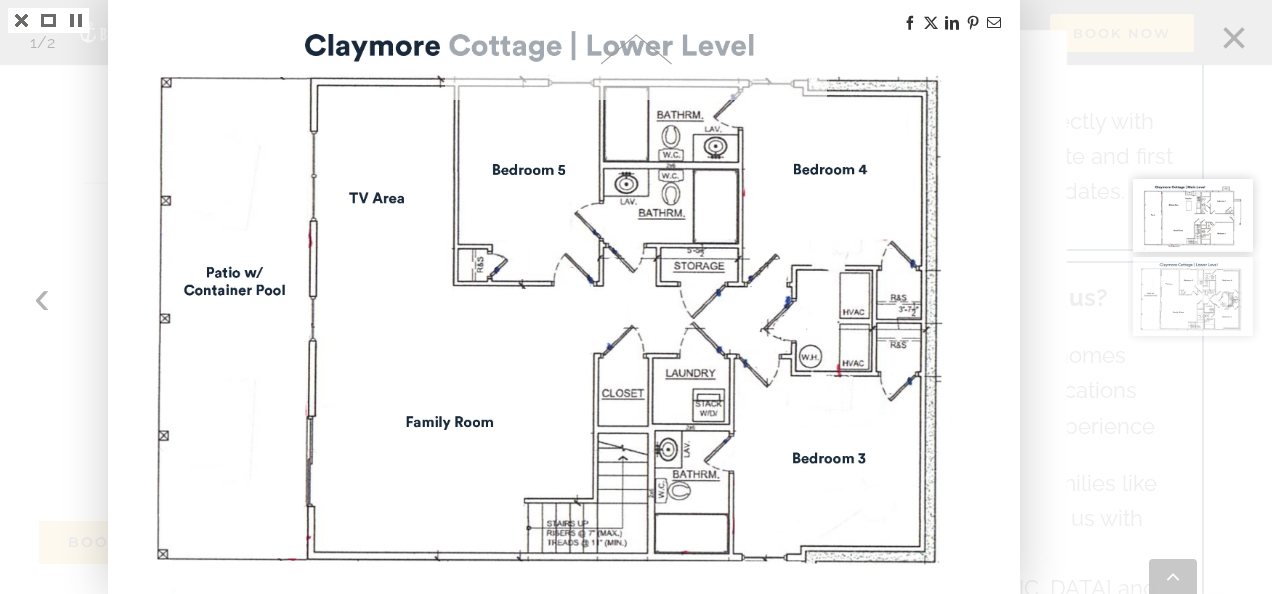 click at bounding box center [564, 297] 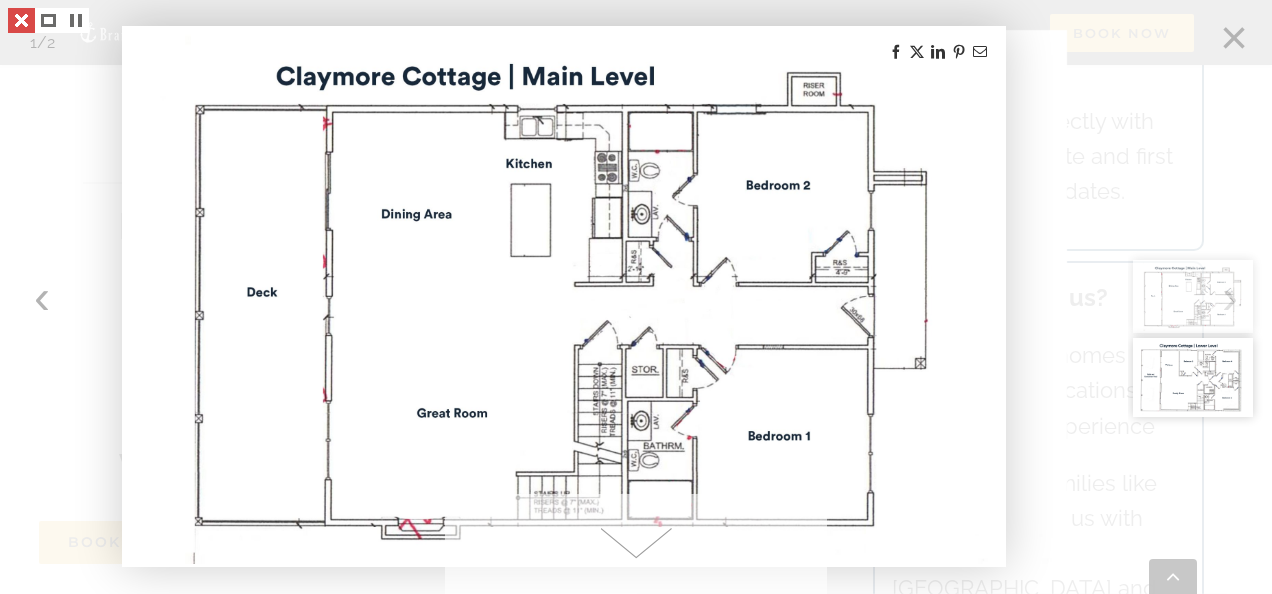 click at bounding box center (21, 20) 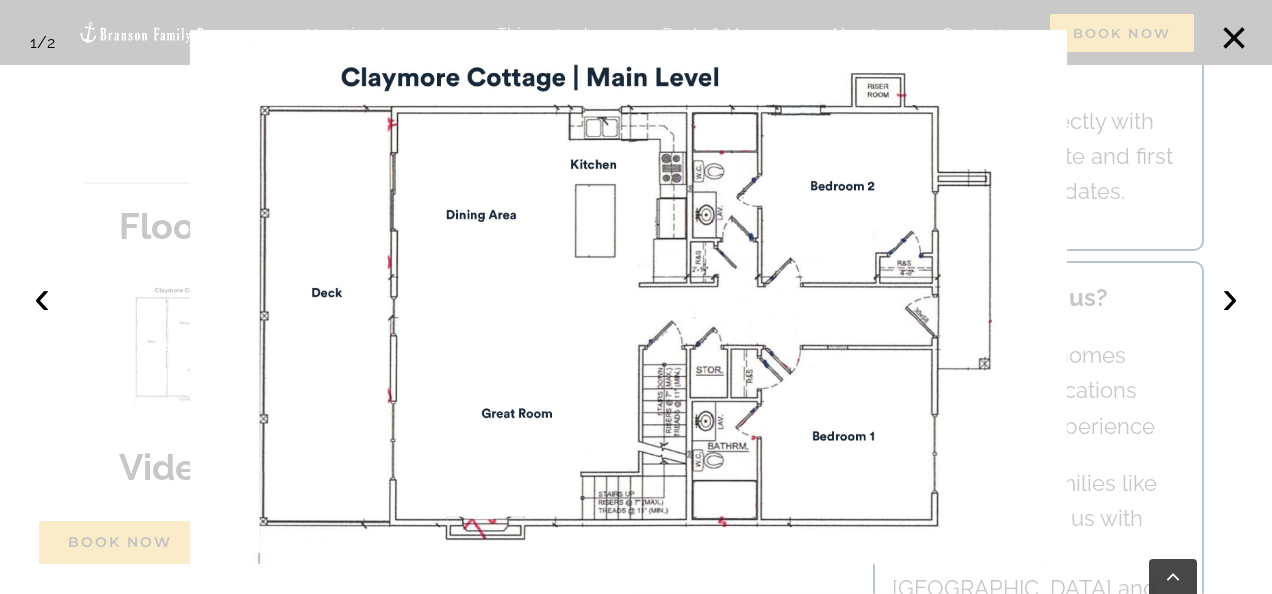 drag, startPoint x: 1218, startPoint y: 388, endPoint x: 1227, endPoint y: 336, distance: 52.773098 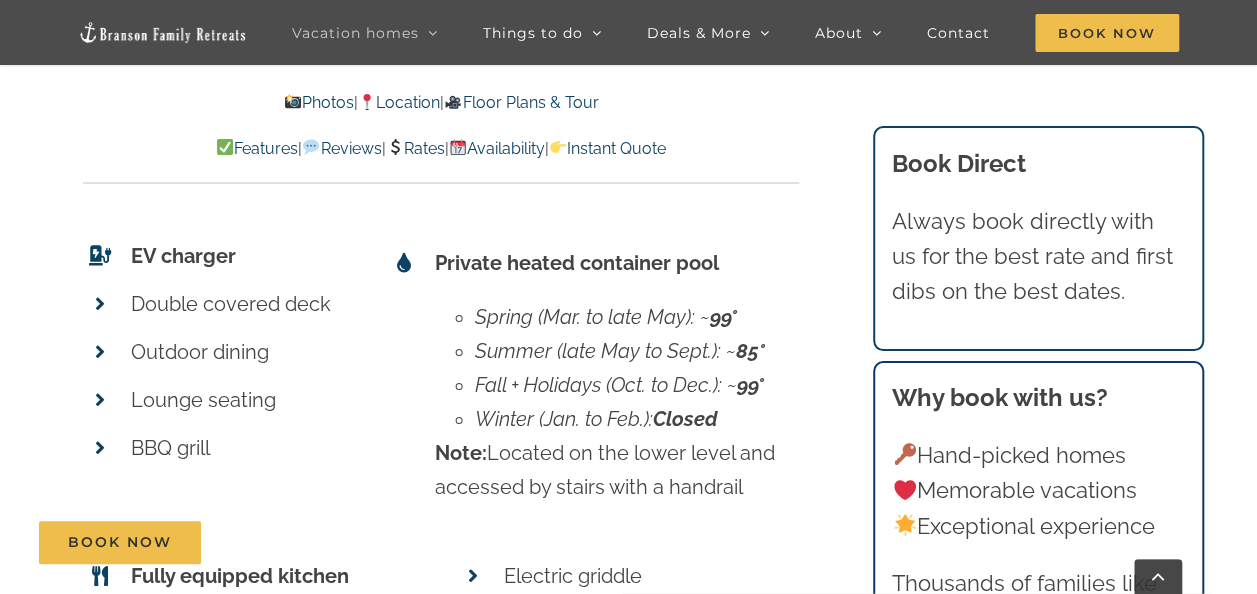scroll, scrollTop: 8868, scrollLeft: 0, axis: vertical 